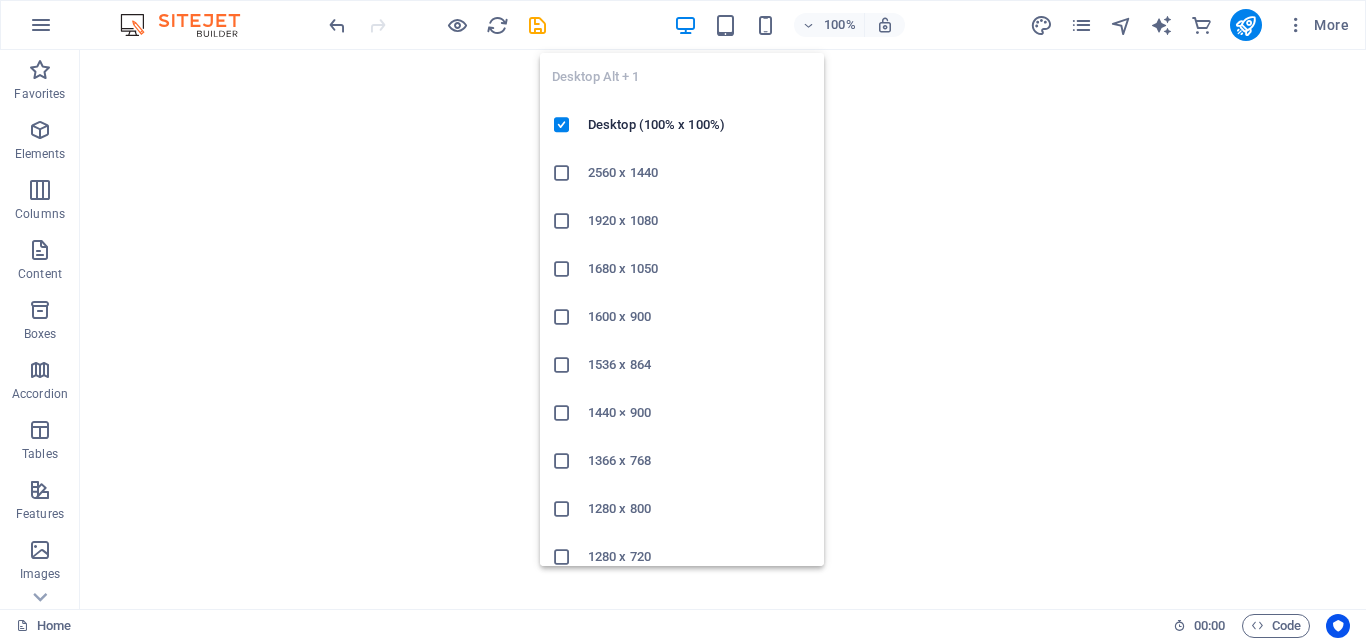 scroll, scrollTop: 0, scrollLeft: 0, axis: both 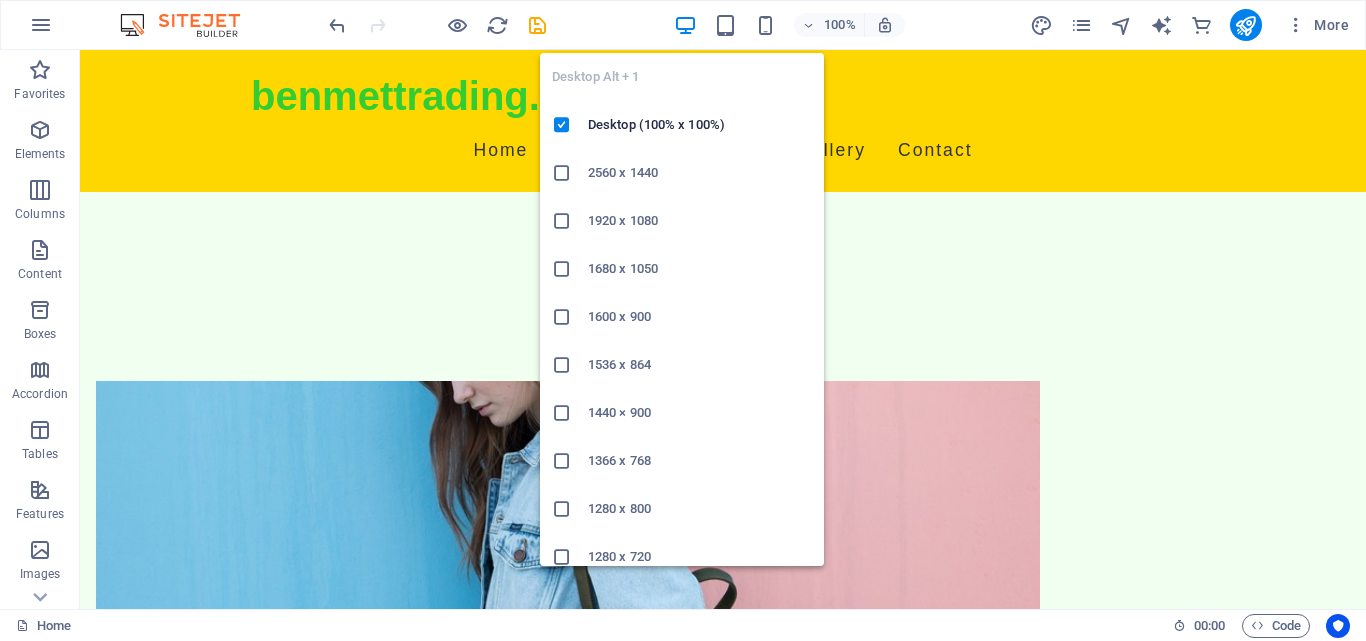 click on "Our Products Homeware Essentials Explore our exclusive range of homeware products designed to make your living spaces more beautiful and functional. Cookware Collection Discover our diverse collection of cookware that caters to every culinary need, ensuring you cook with ease and style. Kitchenware Specialties Find the perfect kitchenware items that add convenience and charm to your cooking routines. Decorative Items Shop our selection of decorative pieces that bring warmth and personality to your home. Bakeware Galore Get inspired with our range of bakeware, perfect for all your baking projects. Cleaning Supplies Keep your home spotless with our range of quality cleaning supplies tailored for efficiency and effectiveness." at bounding box center (723, 2194) 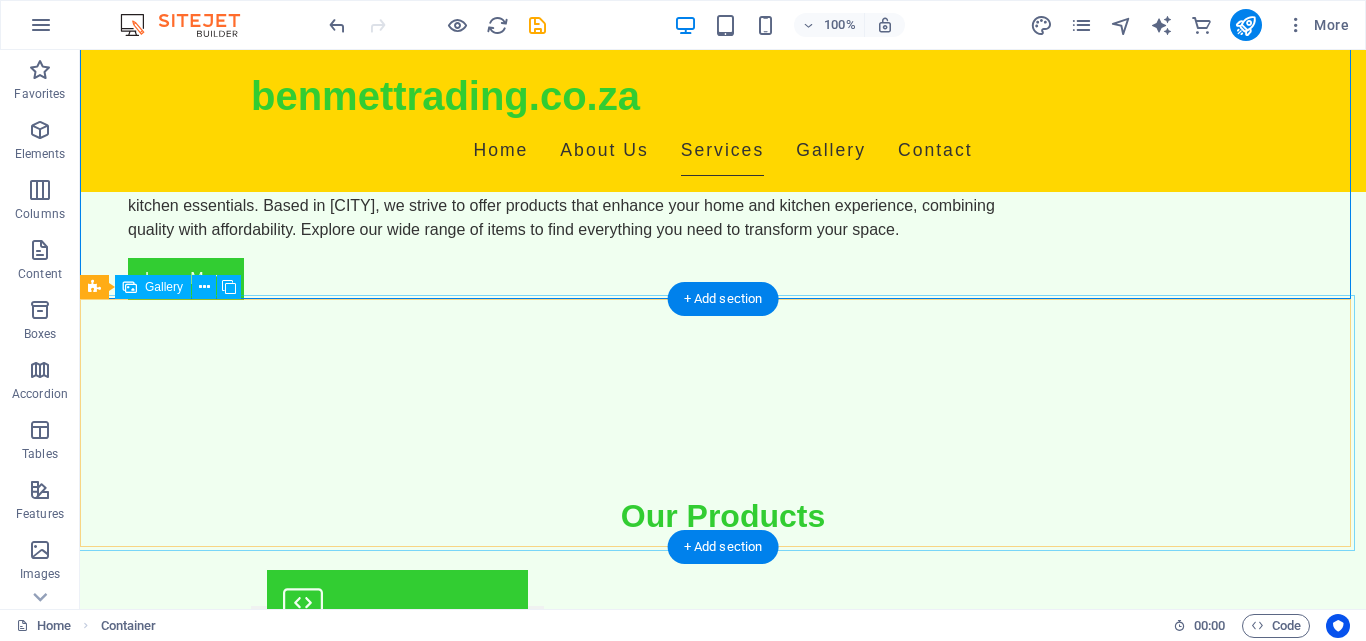 scroll, scrollTop: 1622, scrollLeft: 0, axis: vertical 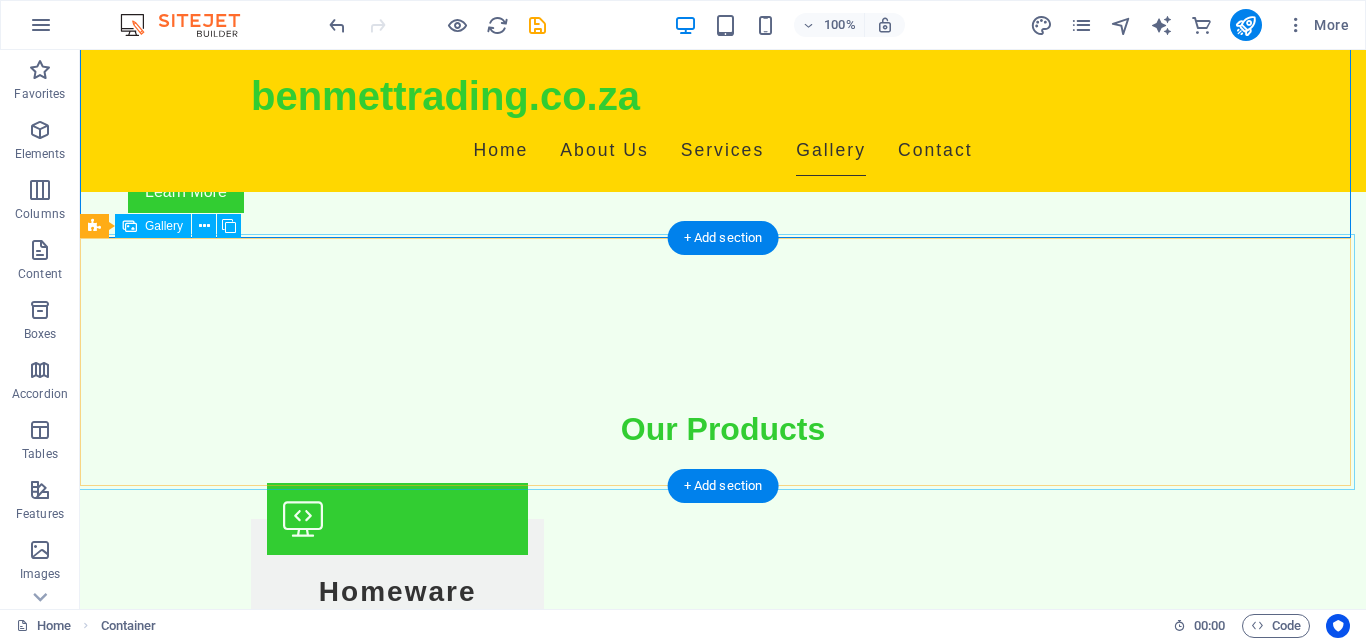 click at bounding box center (205, 2376) 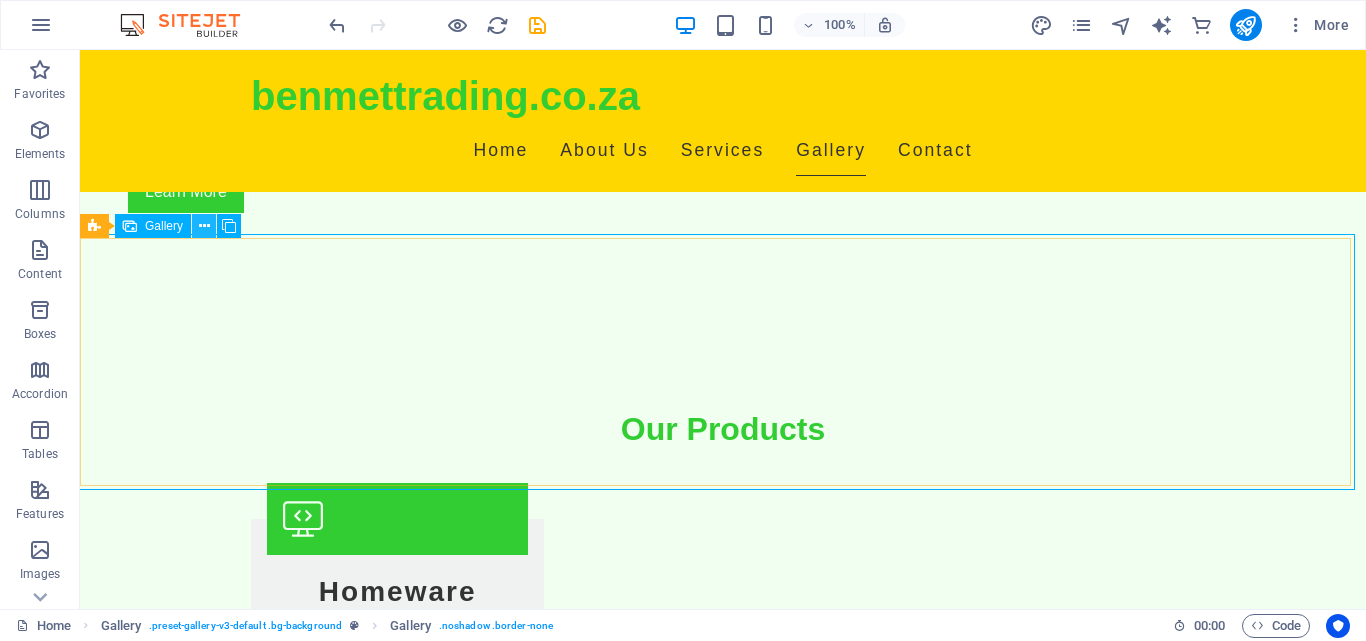click at bounding box center [204, 226] 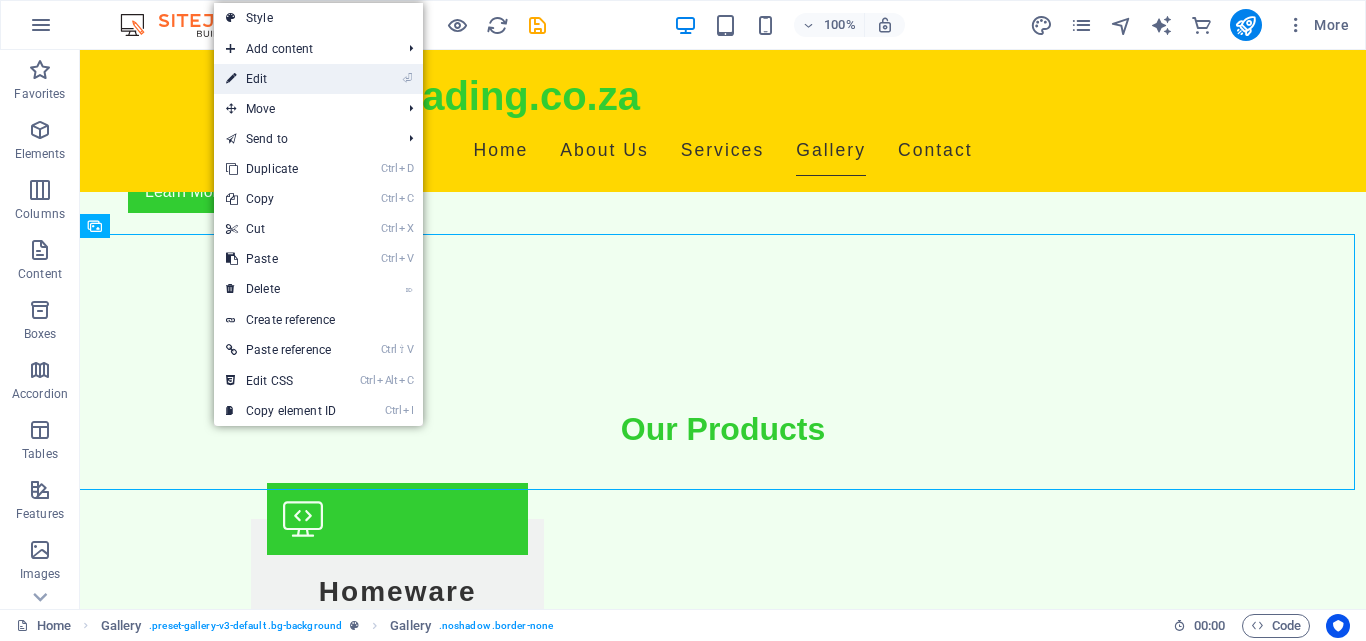 click on "⏎  Edit" at bounding box center [281, 79] 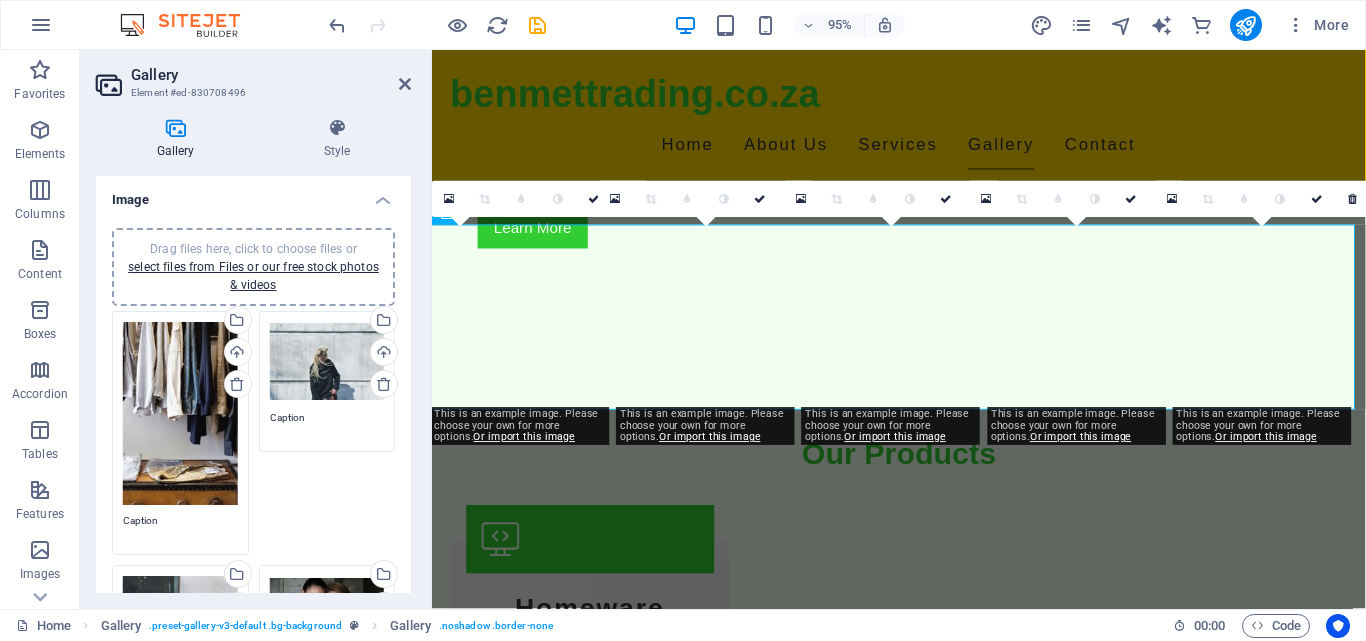 scroll, scrollTop: 1646, scrollLeft: 0, axis: vertical 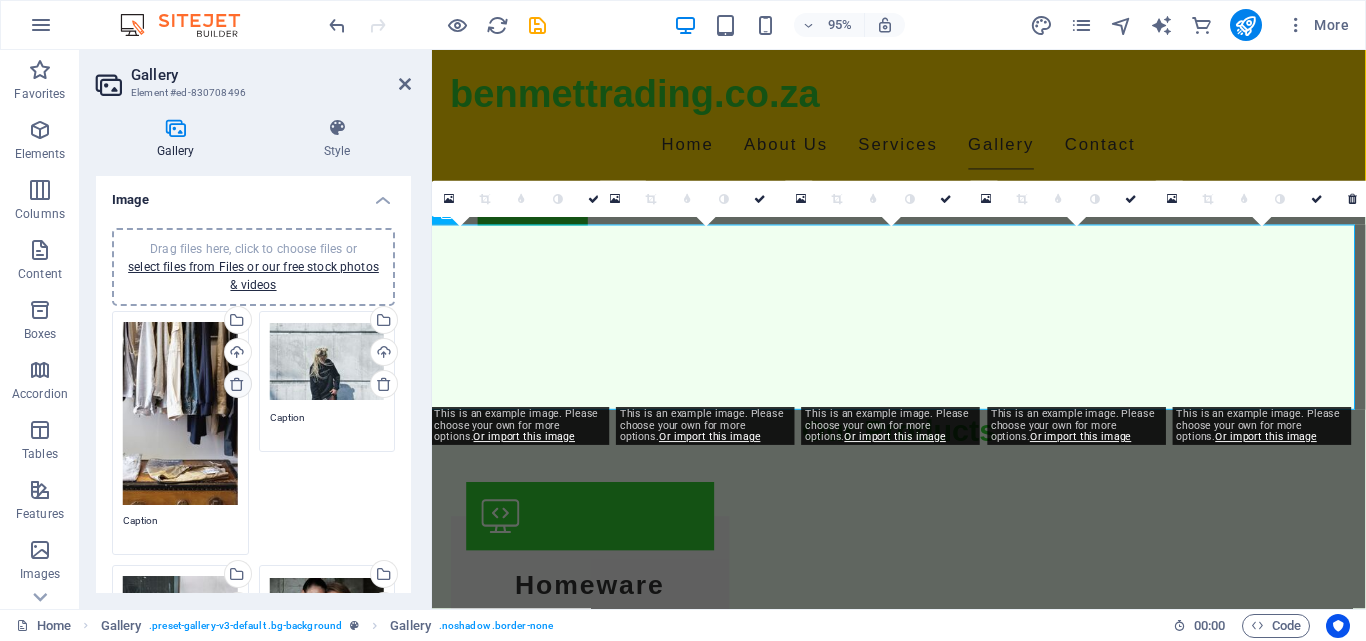 click at bounding box center [237, 384] 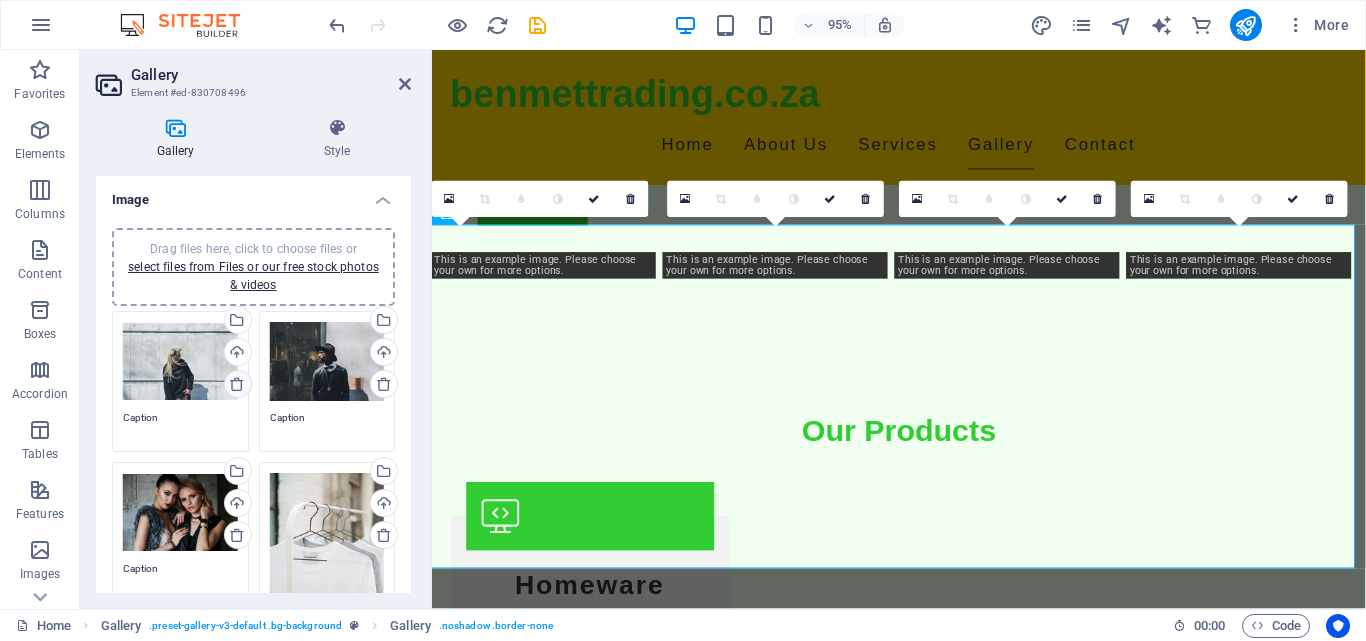 click at bounding box center [237, 384] 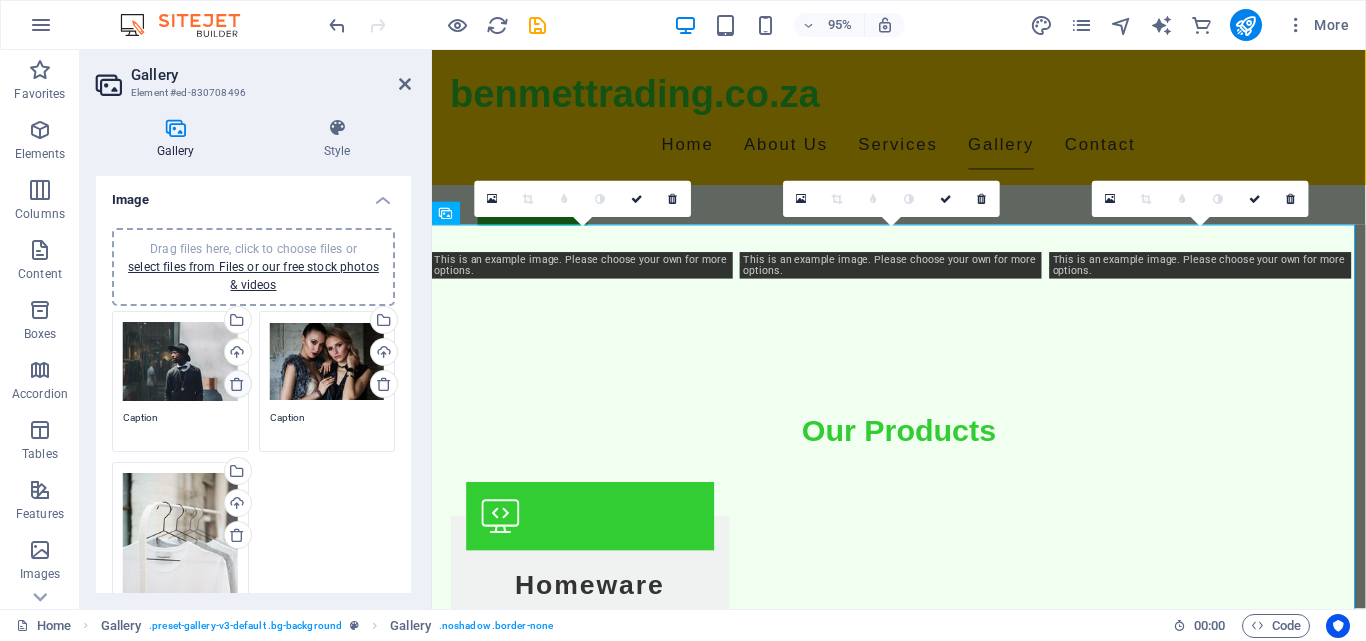 click at bounding box center (237, 384) 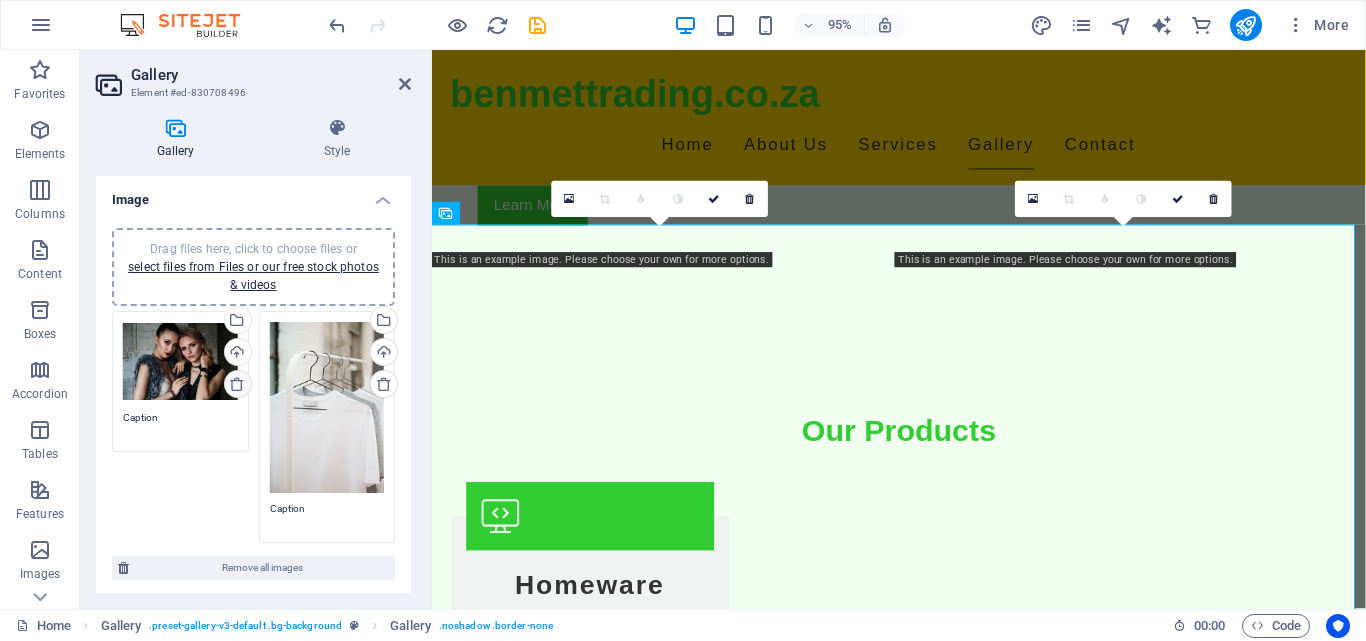 click at bounding box center (237, 384) 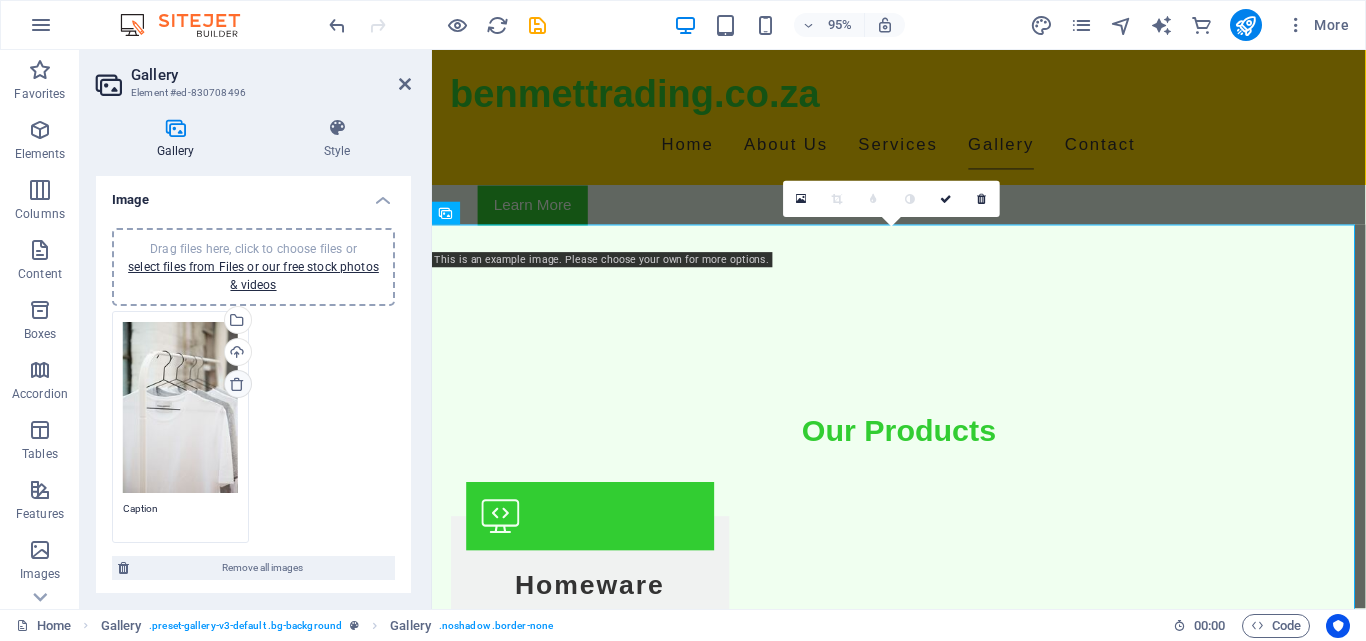 click at bounding box center (237, 384) 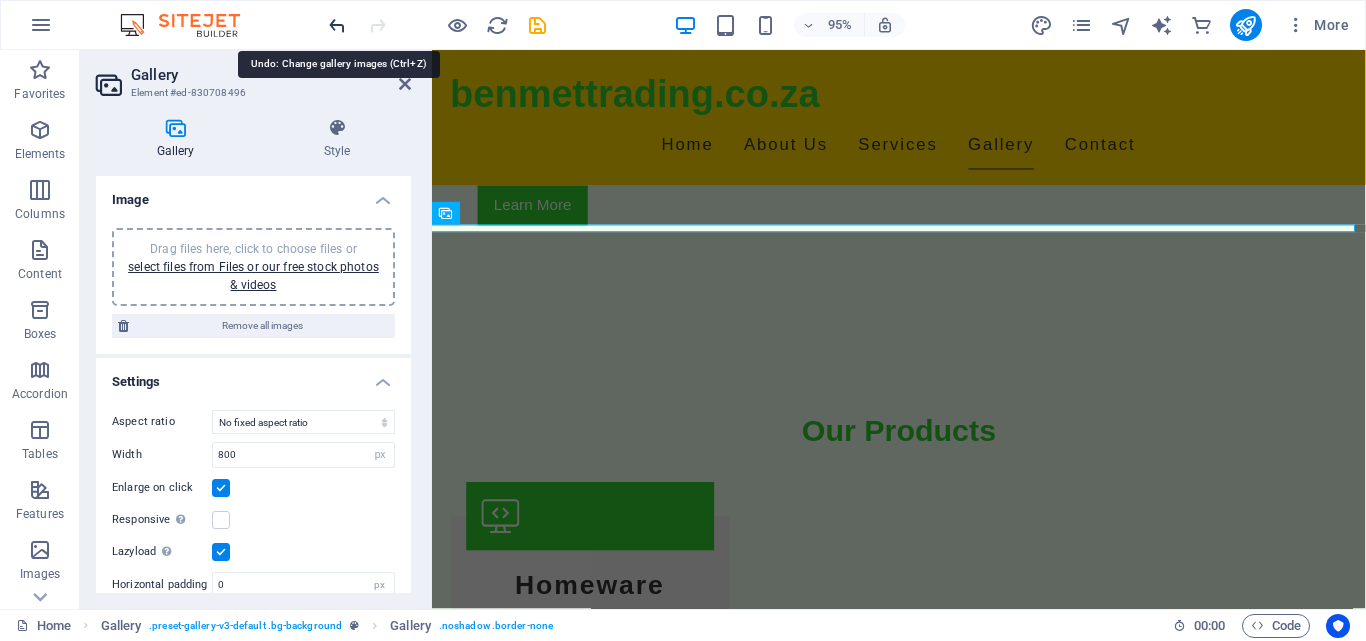 click at bounding box center (337, 25) 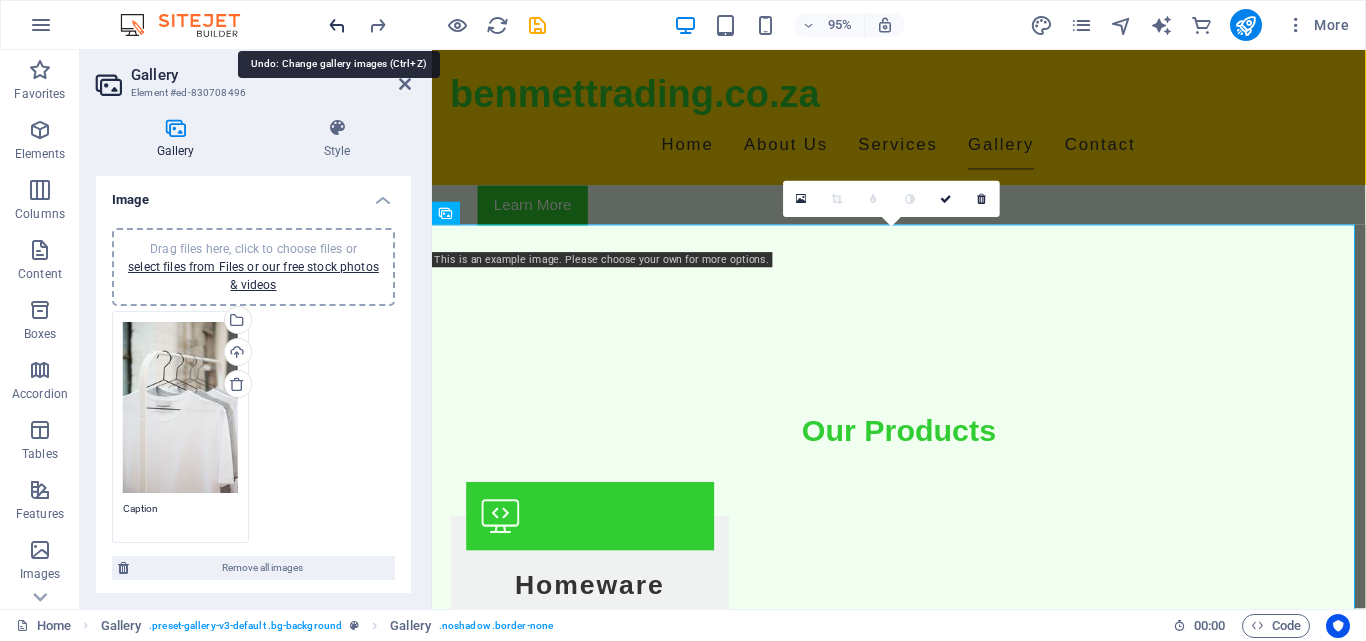 click at bounding box center [337, 25] 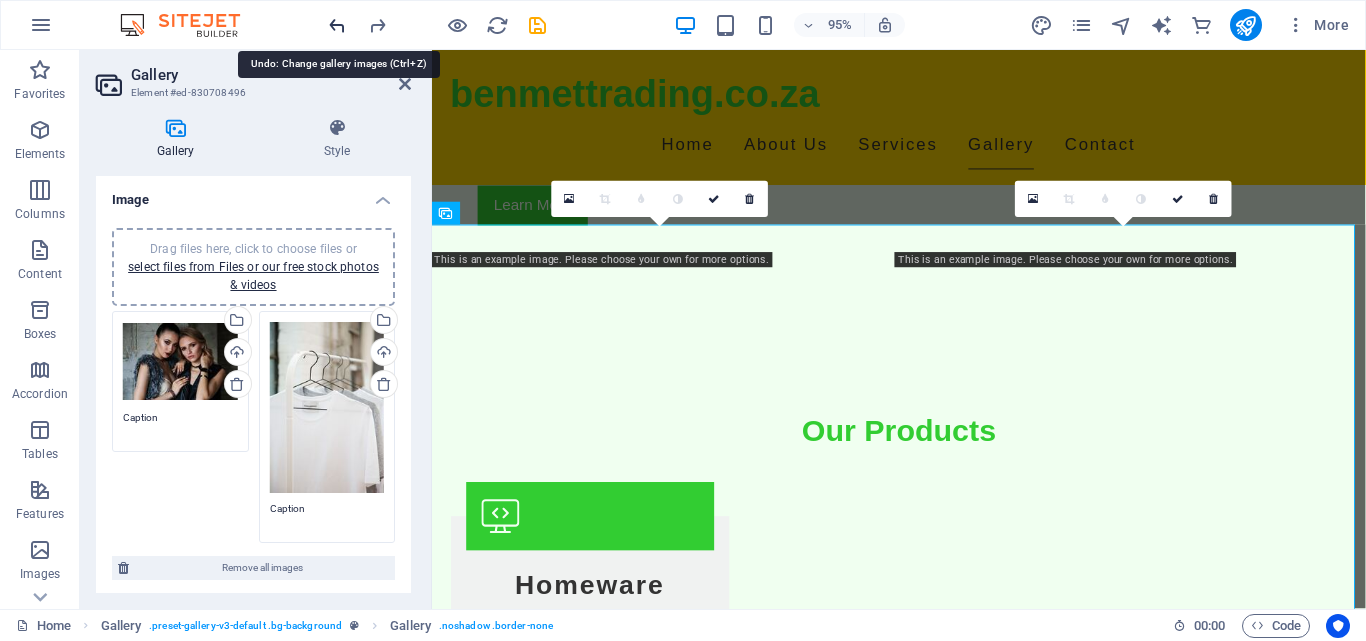 click at bounding box center [337, 25] 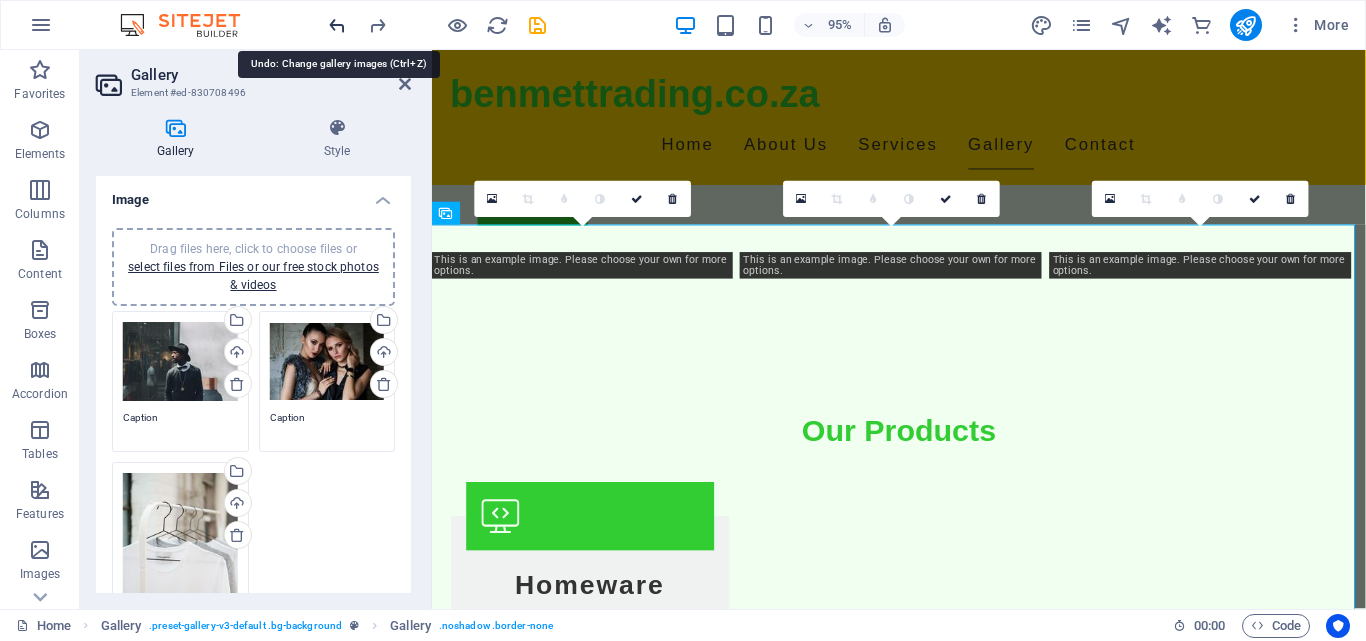 click at bounding box center (337, 25) 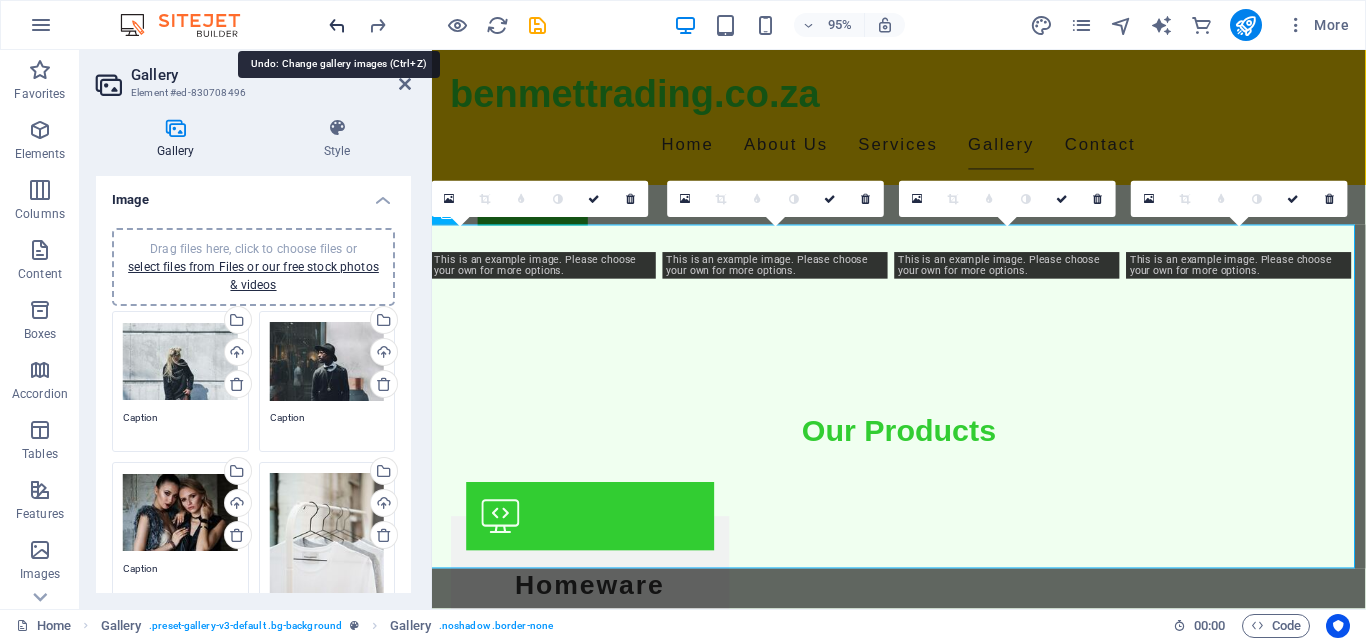 click at bounding box center (337, 25) 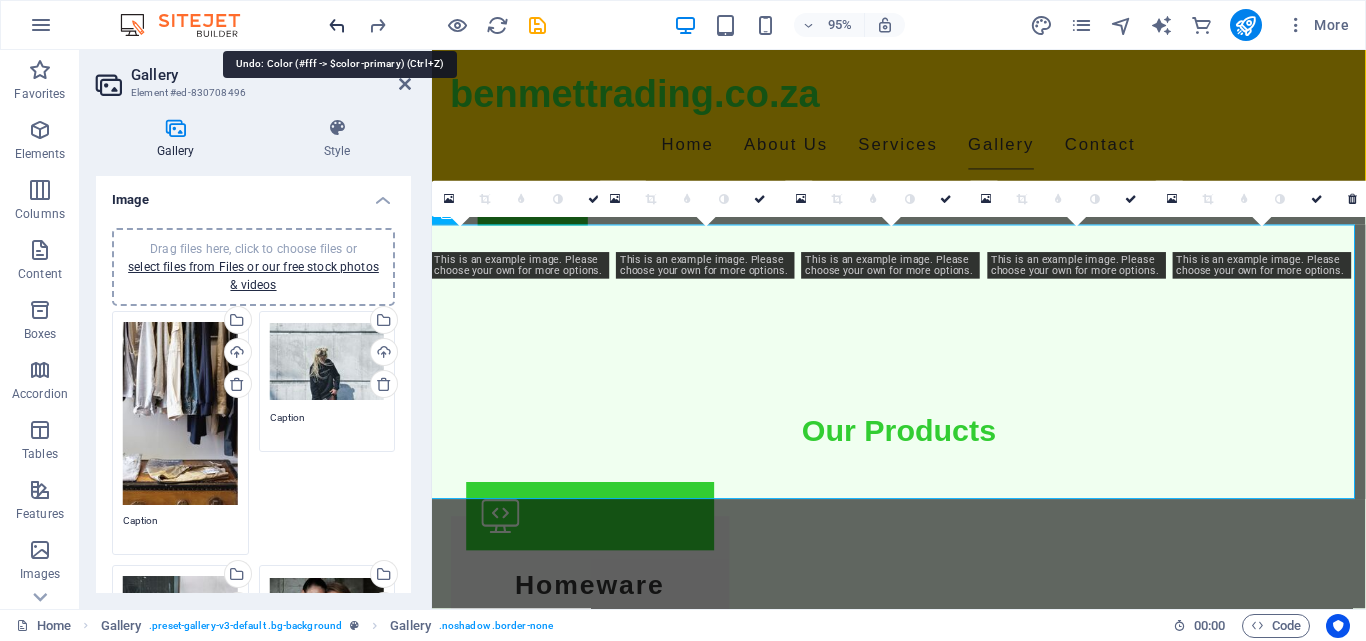 click at bounding box center [337, 25] 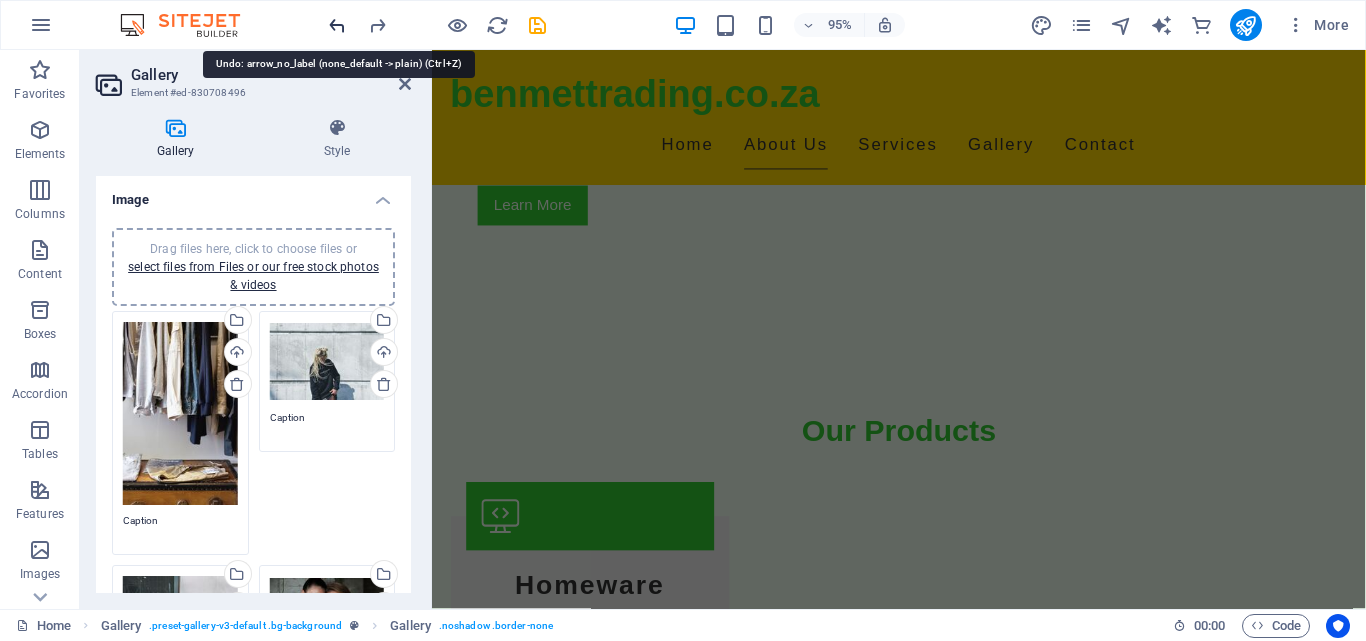 scroll, scrollTop: 0, scrollLeft: 0, axis: both 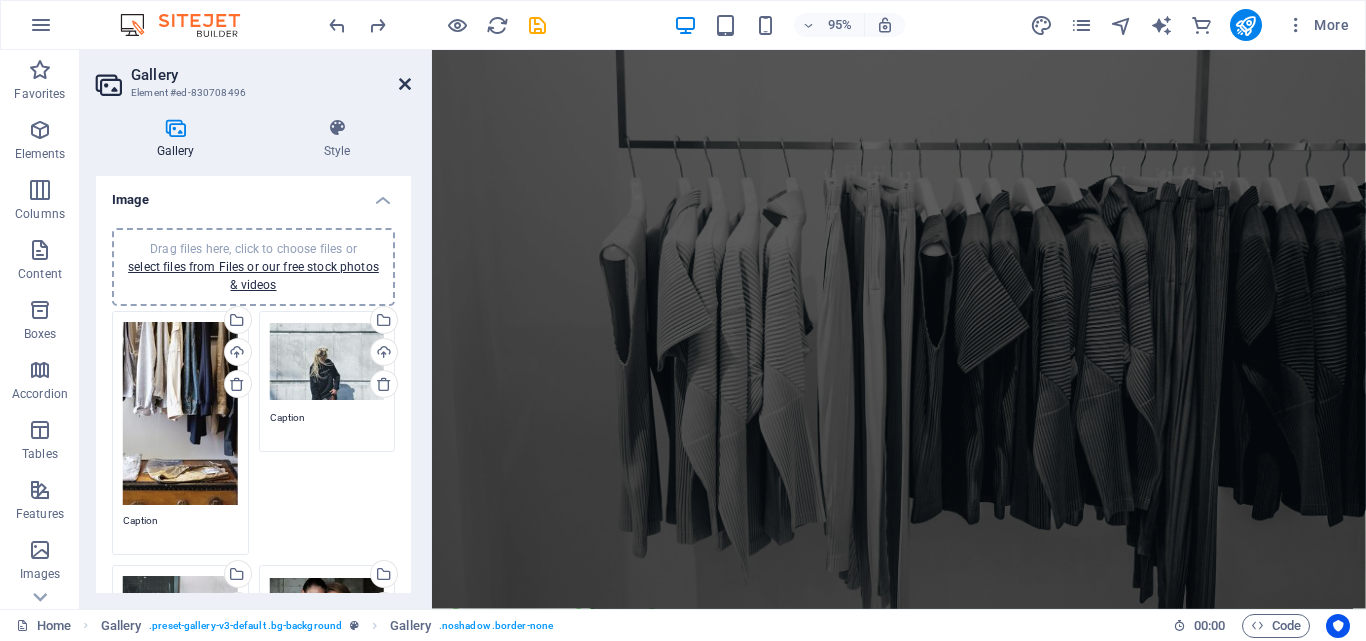 click at bounding box center (405, 84) 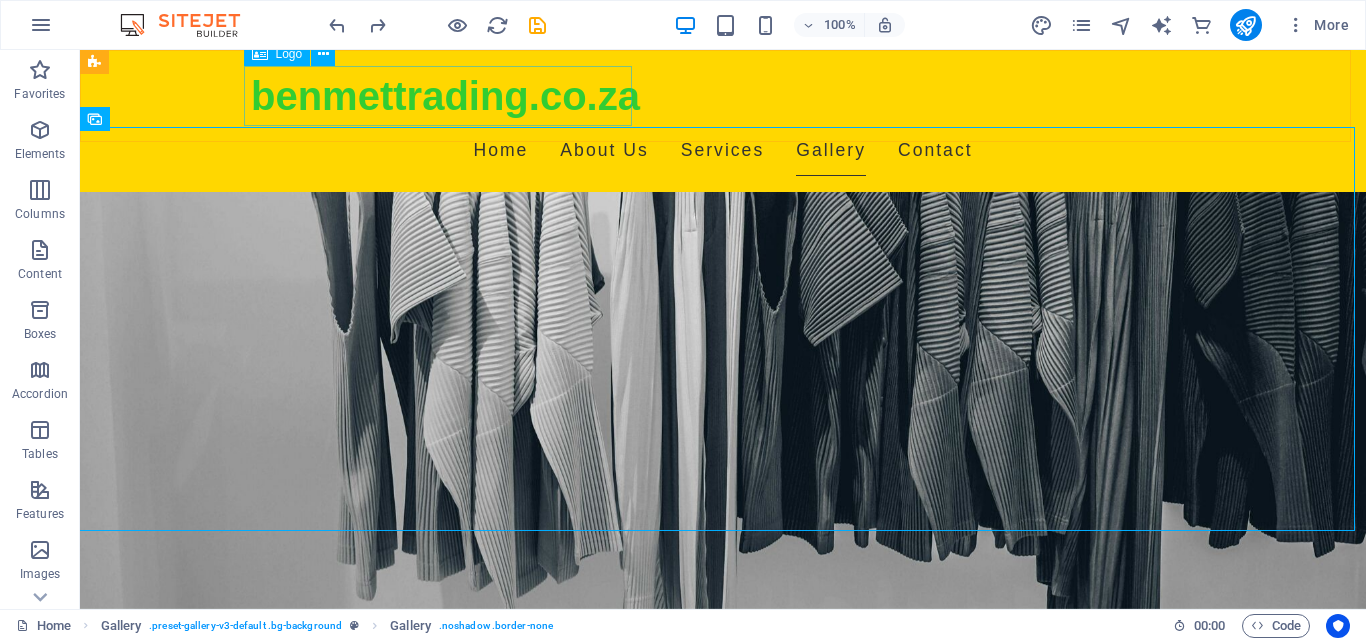 scroll, scrollTop: 1729, scrollLeft: 0, axis: vertical 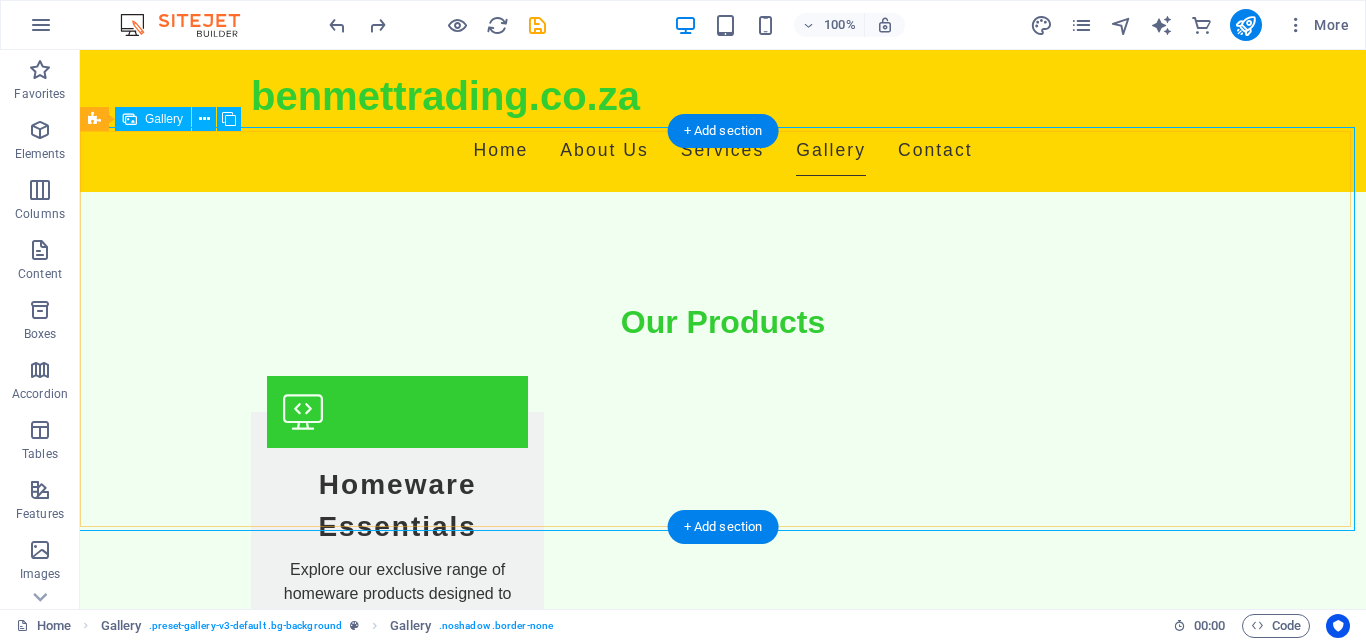 click at bounding box center [464, 2344] 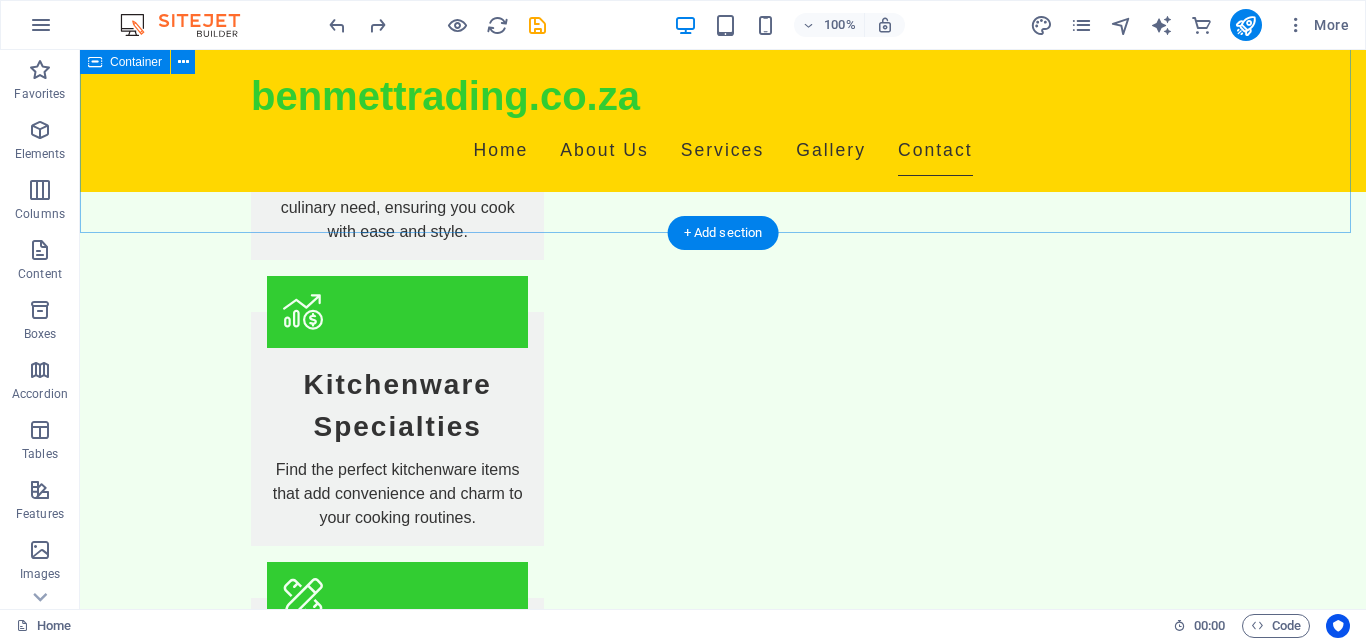 scroll, scrollTop: 2613, scrollLeft: 0, axis: vertical 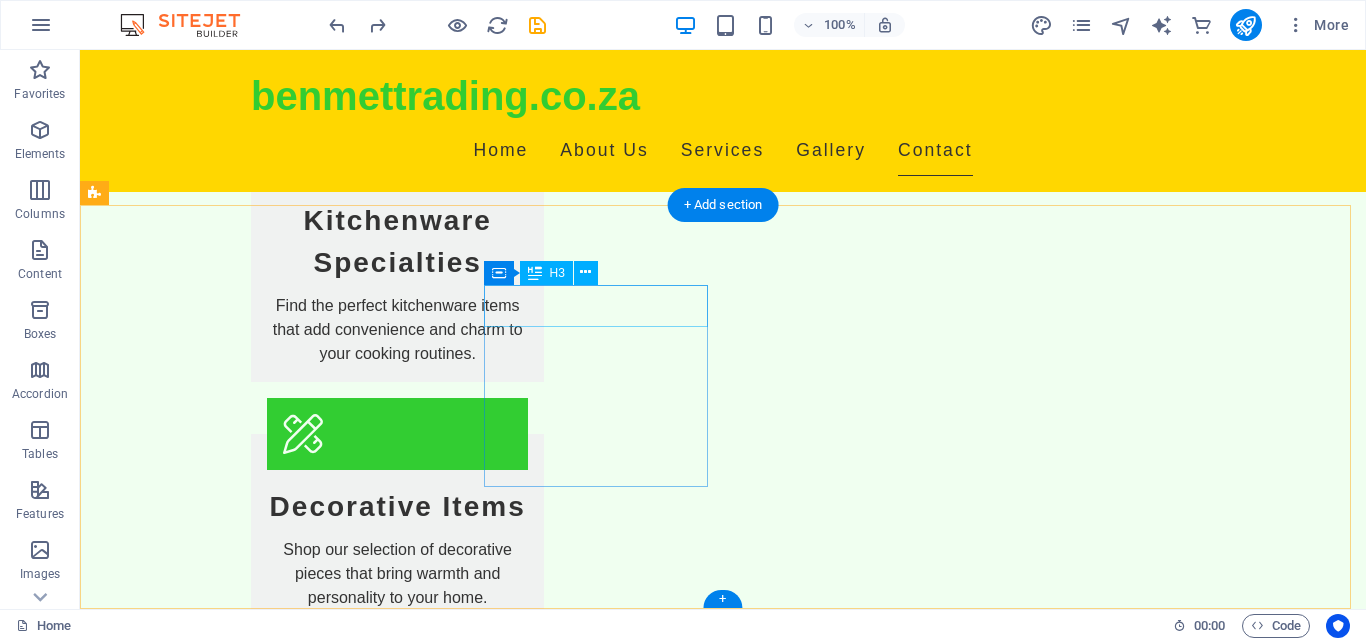click on "Contact" at bounding box center (208, 2587) 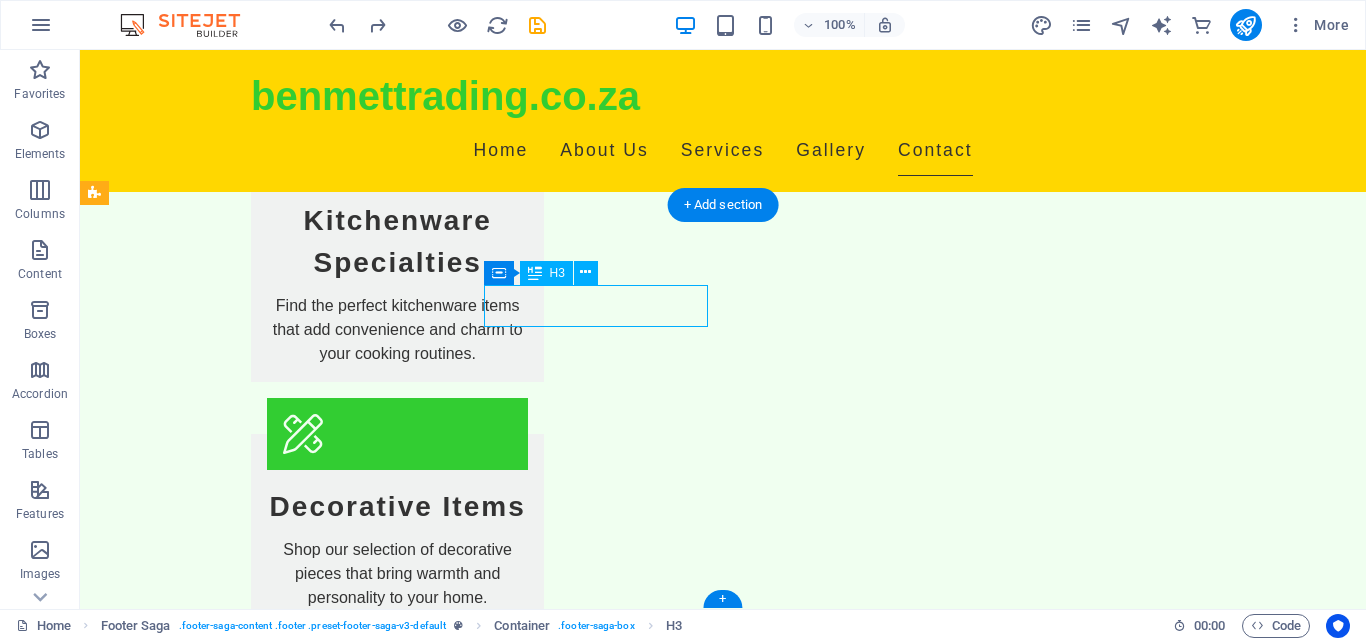 drag, startPoint x: 541, startPoint y: 310, endPoint x: 618, endPoint y: 305, distance: 77.16217 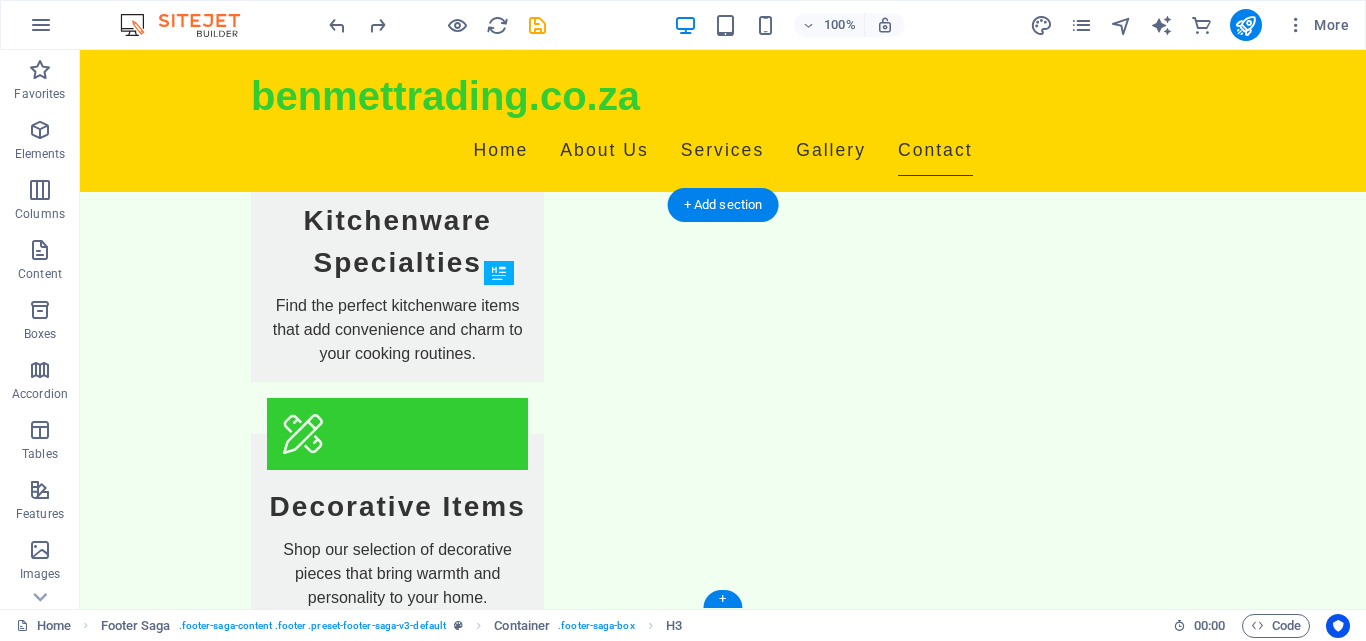 drag, startPoint x: 630, startPoint y: 314, endPoint x: 700, endPoint y: 455, distance: 157.41982 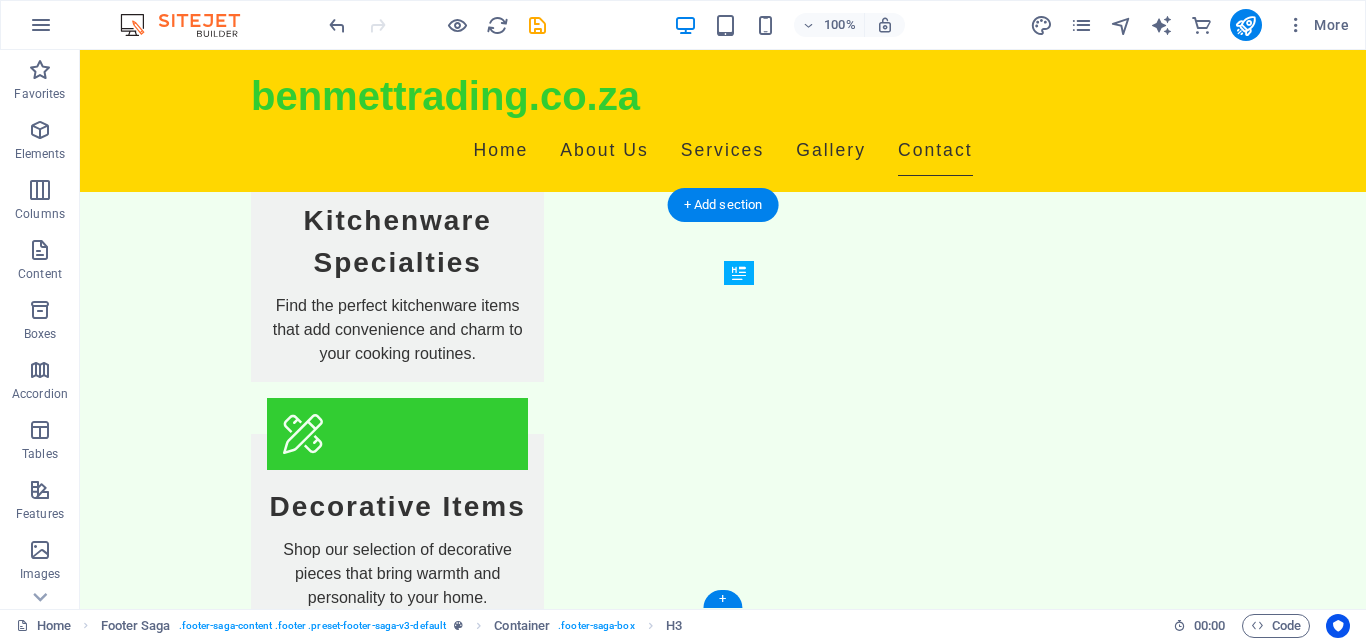 drag, startPoint x: 781, startPoint y: 306, endPoint x: 798, endPoint y: 472, distance: 166.86821 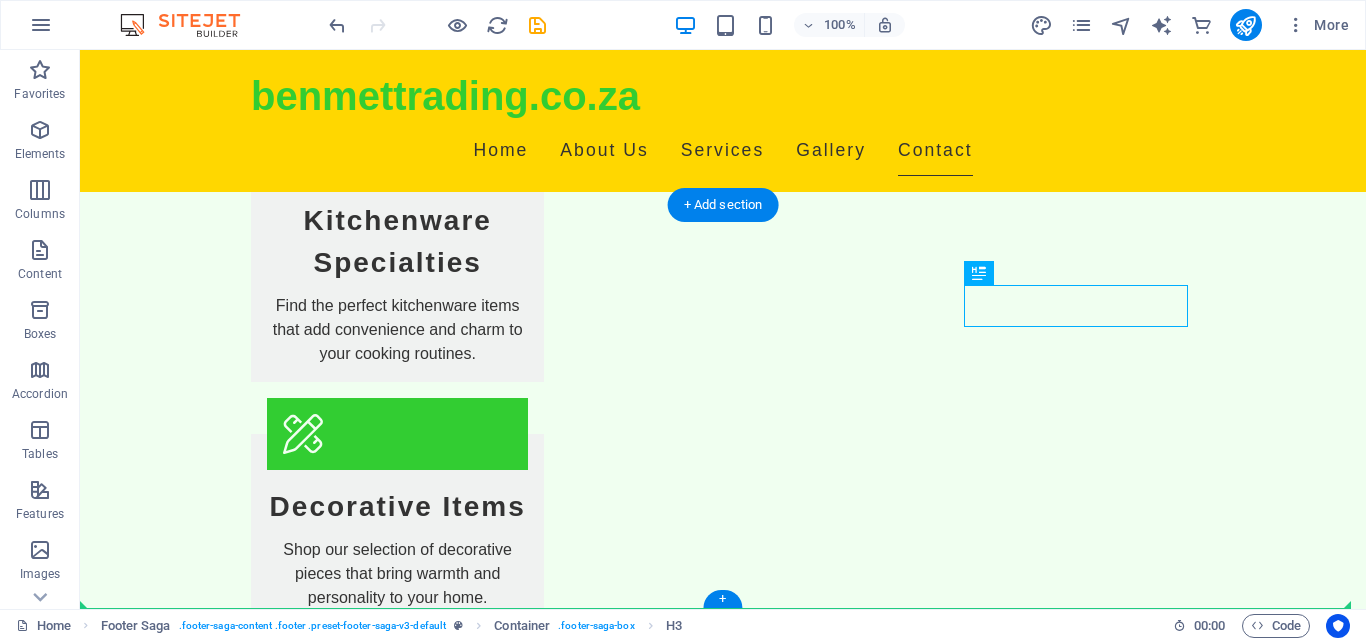 drag, startPoint x: 1002, startPoint y: 295, endPoint x: 1018, endPoint y: 470, distance: 175.7299 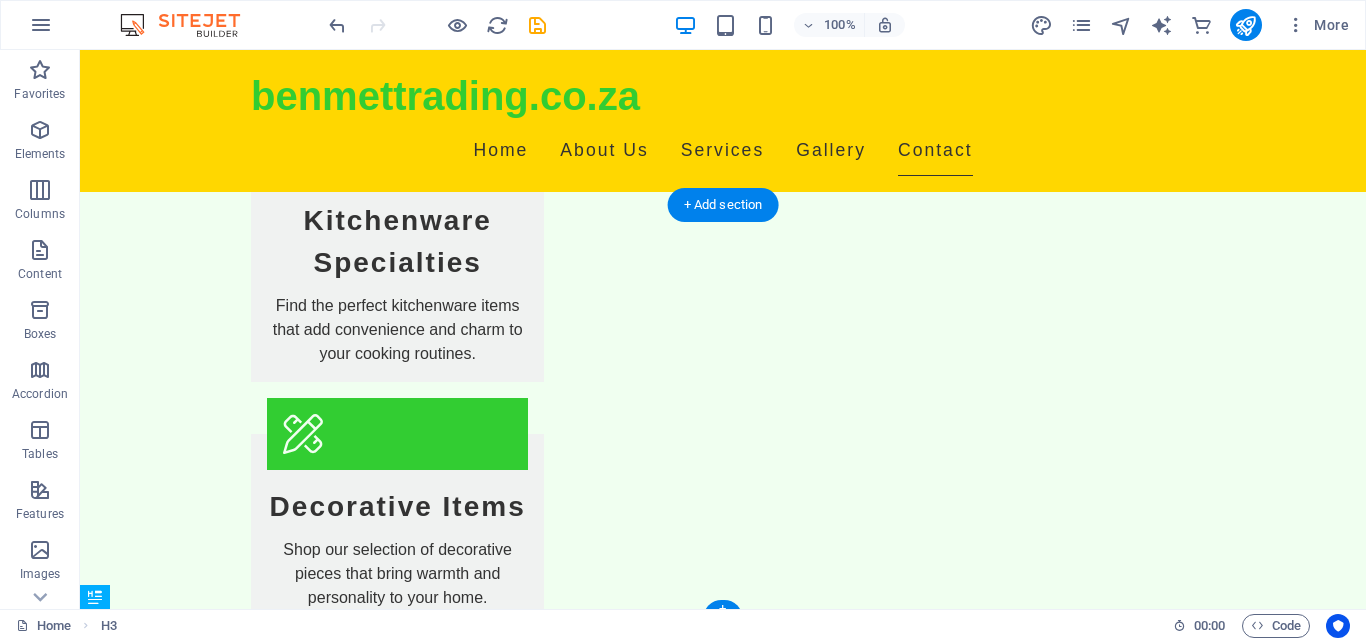 scroll, scrollTop: 2655, scrollLeft: 0, axis: vertical 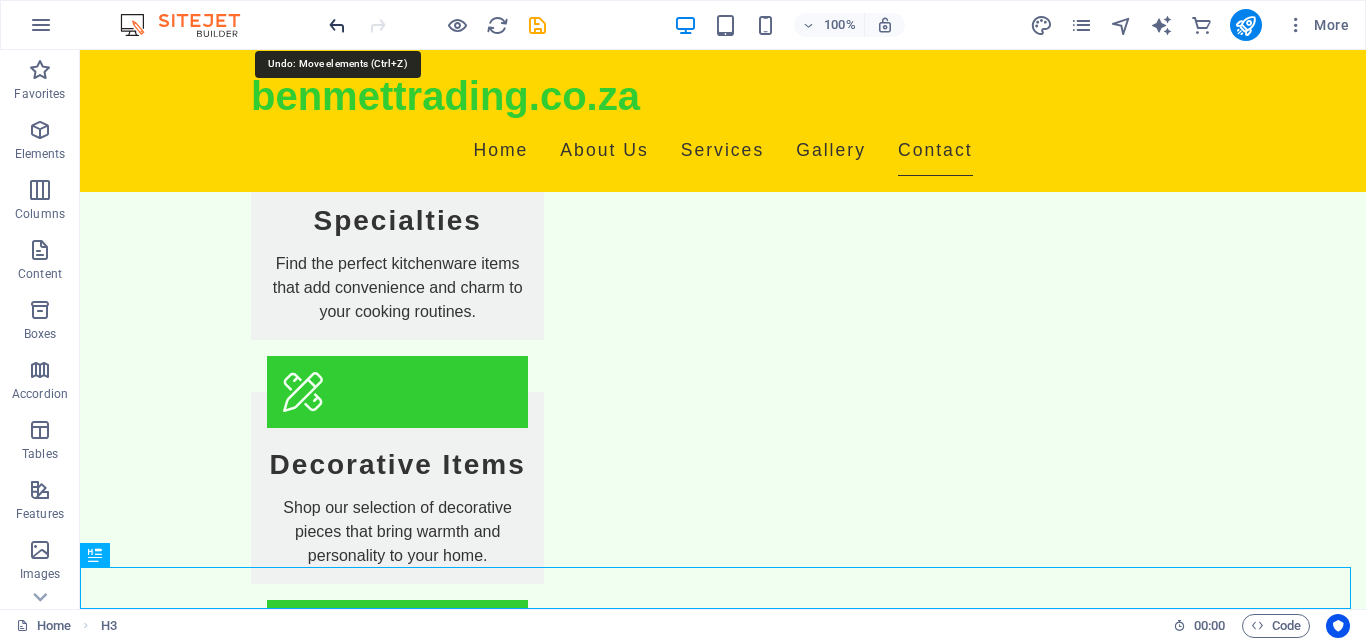 click at bounding box center [337, 25] 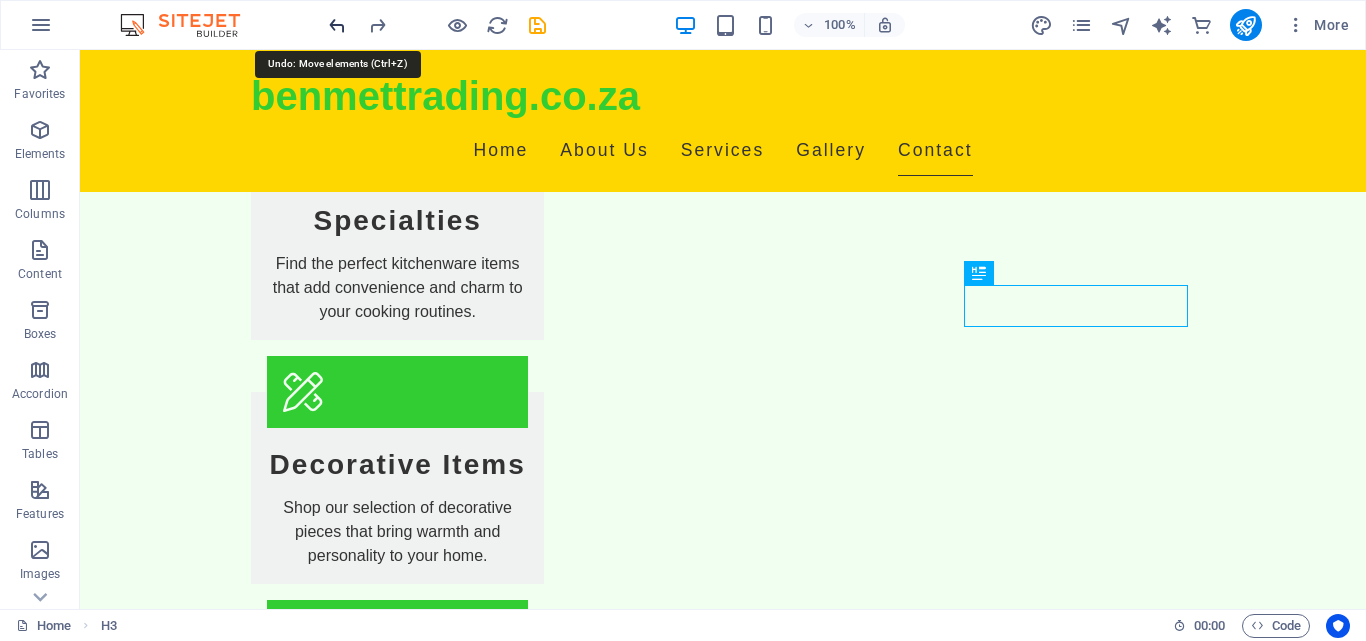 scroll, scrollTop: 2613, scrollLeft: 0, axis: vertical 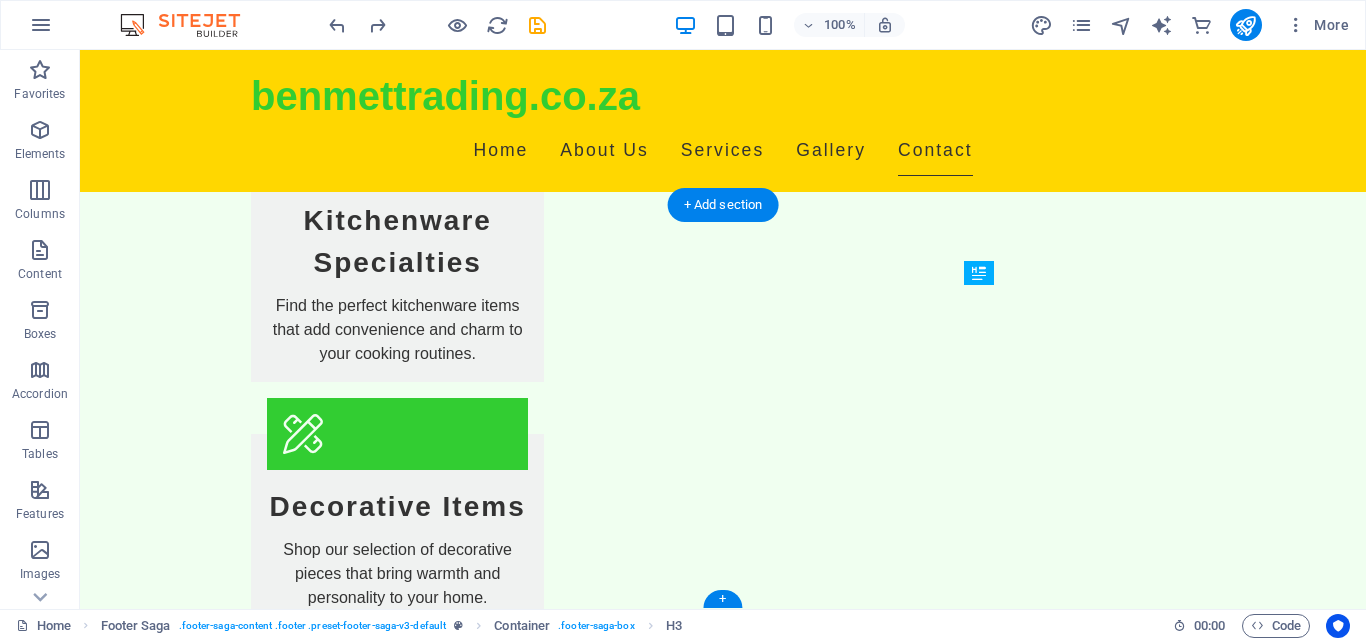drag, startPoint x: 984, startPoint y: 313, endPoint x: 994, endPoint y: 398, distance: 85.58621 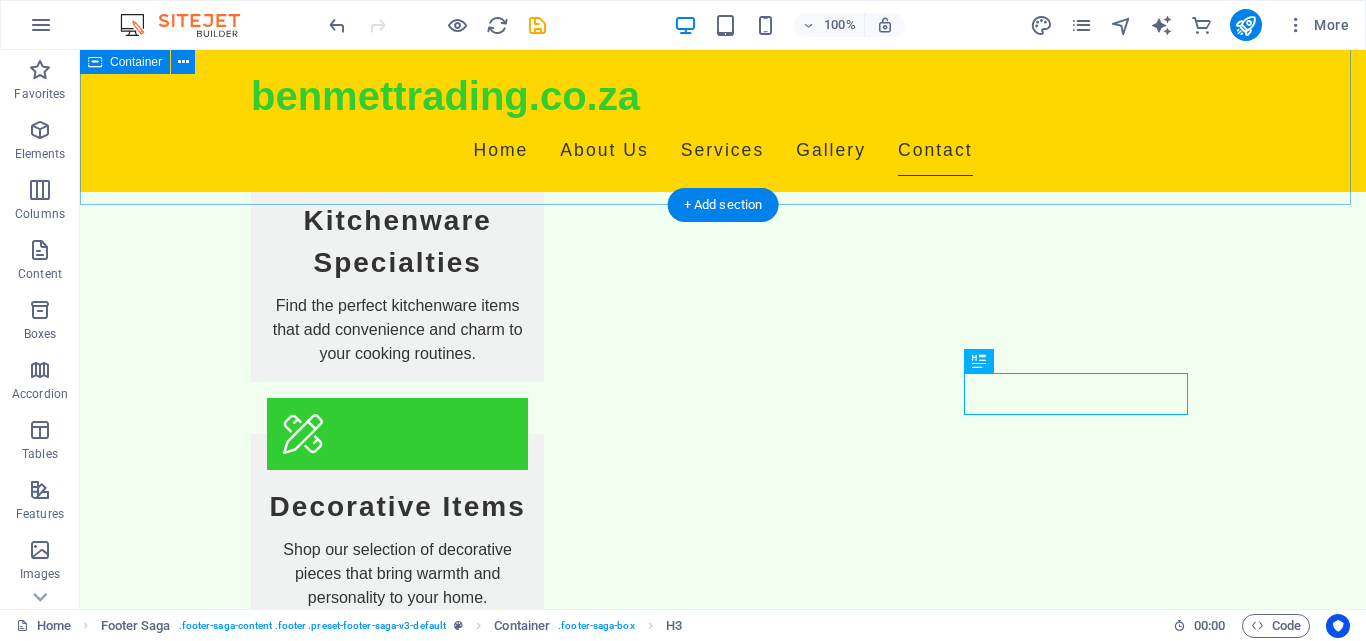 click on "Get in Touch with Us   I have read and understand the privacy policy. Unreadable? Load new Submit Inquiry" at bounding box center (723, 1947) 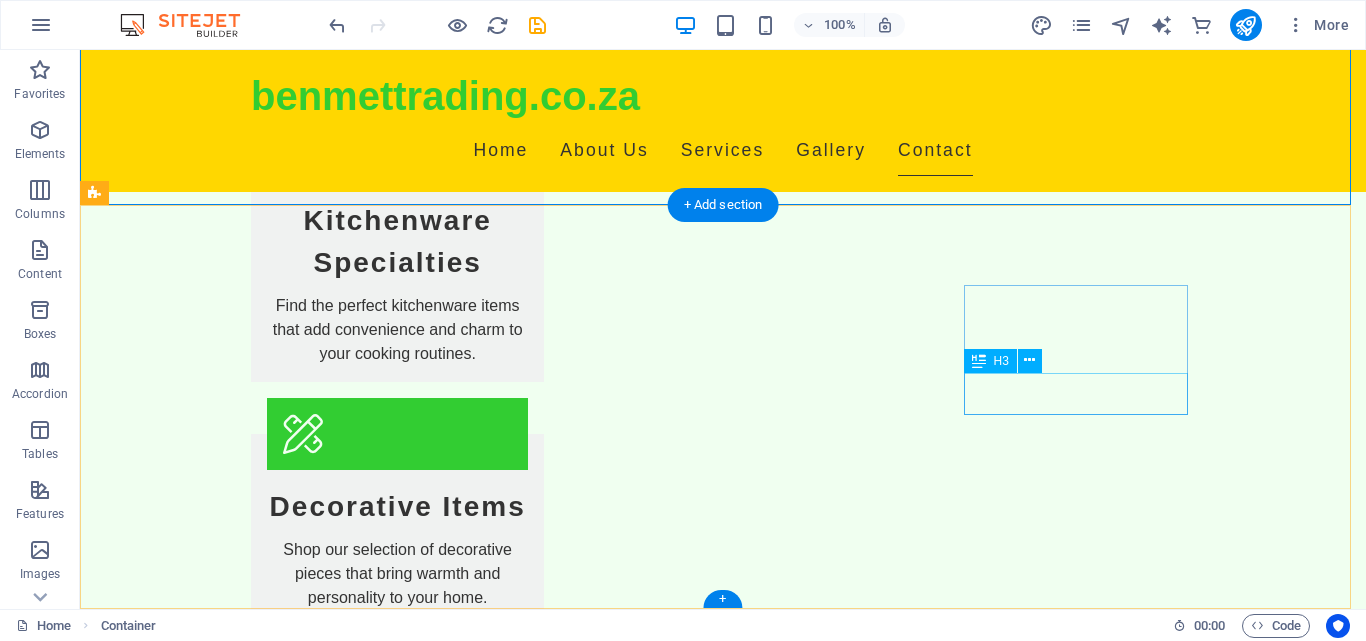 click on "Social media" at bounding box center [208, 3191] 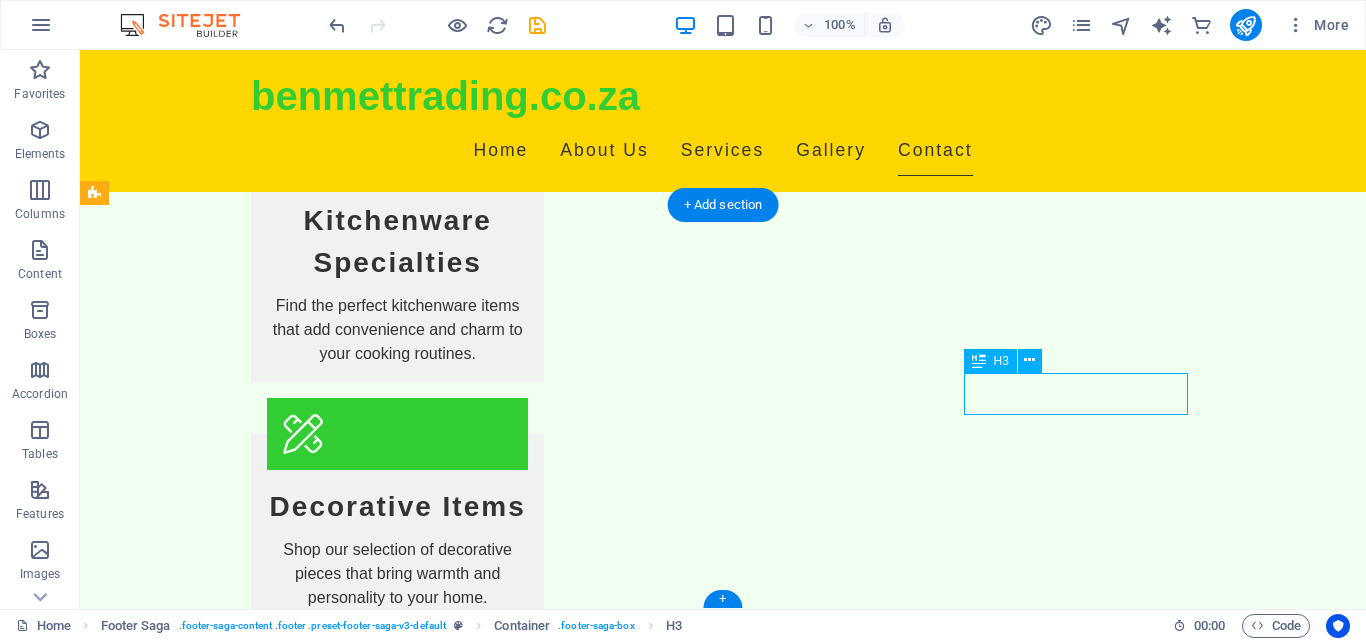 click on "Social media" at bounding box center (208, 3191) 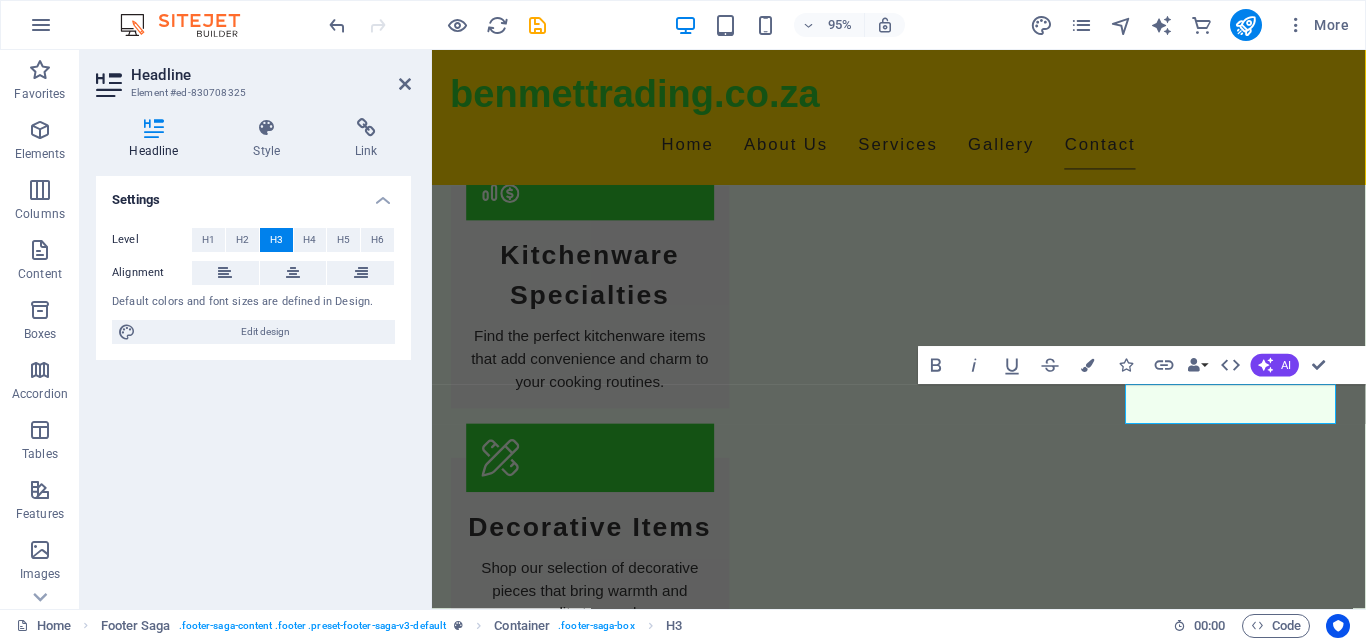 scroll, scrollTop: 2511, scrollLeft: 0, axis: vertical 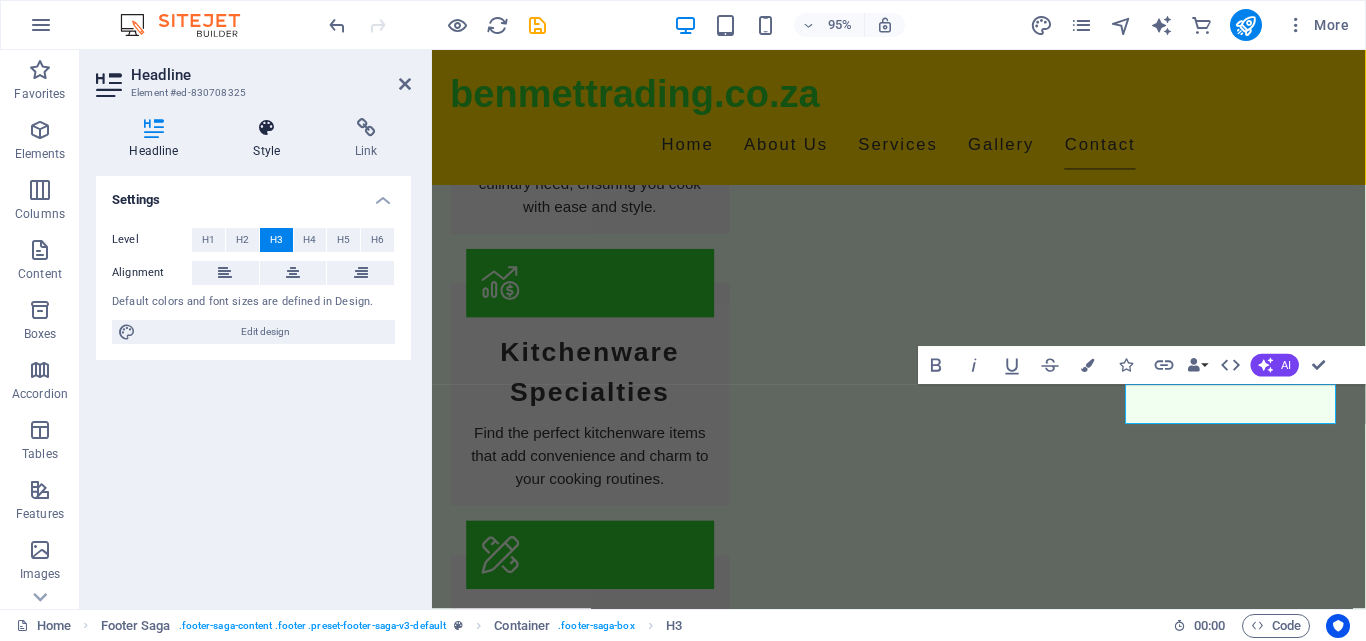 click on "Style" at bounding box center (271, 139) 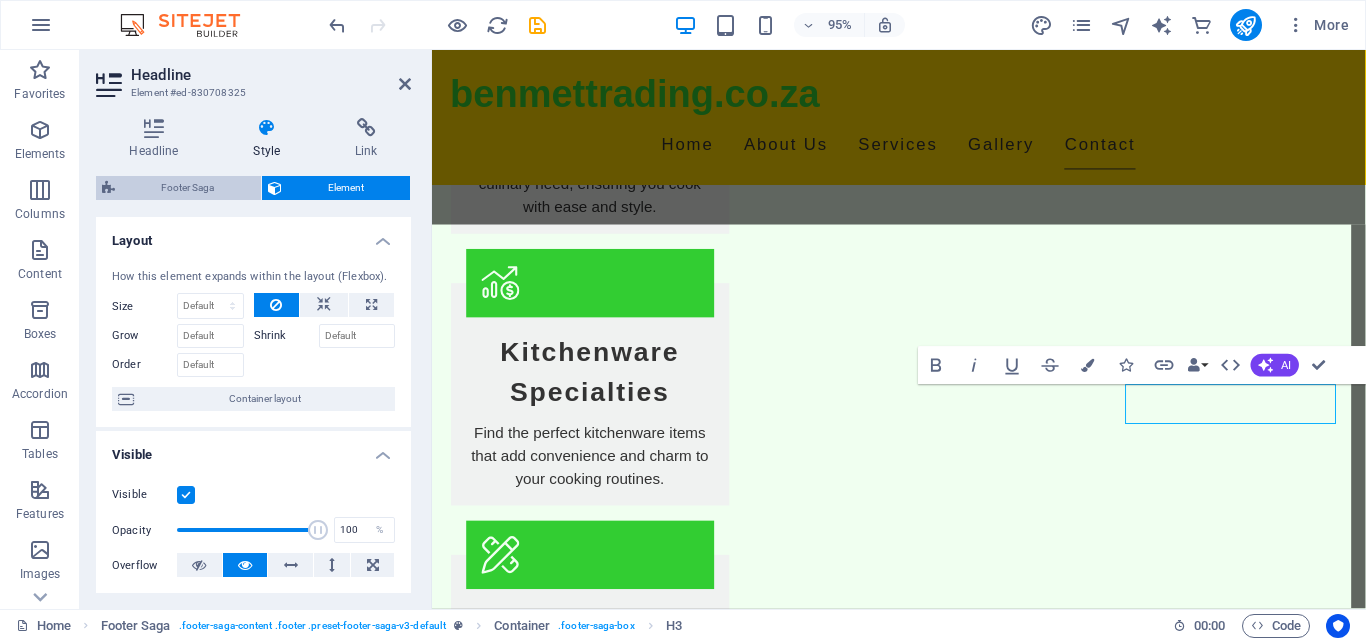 click on "Footer Saga" at bounding box center (188, 188) 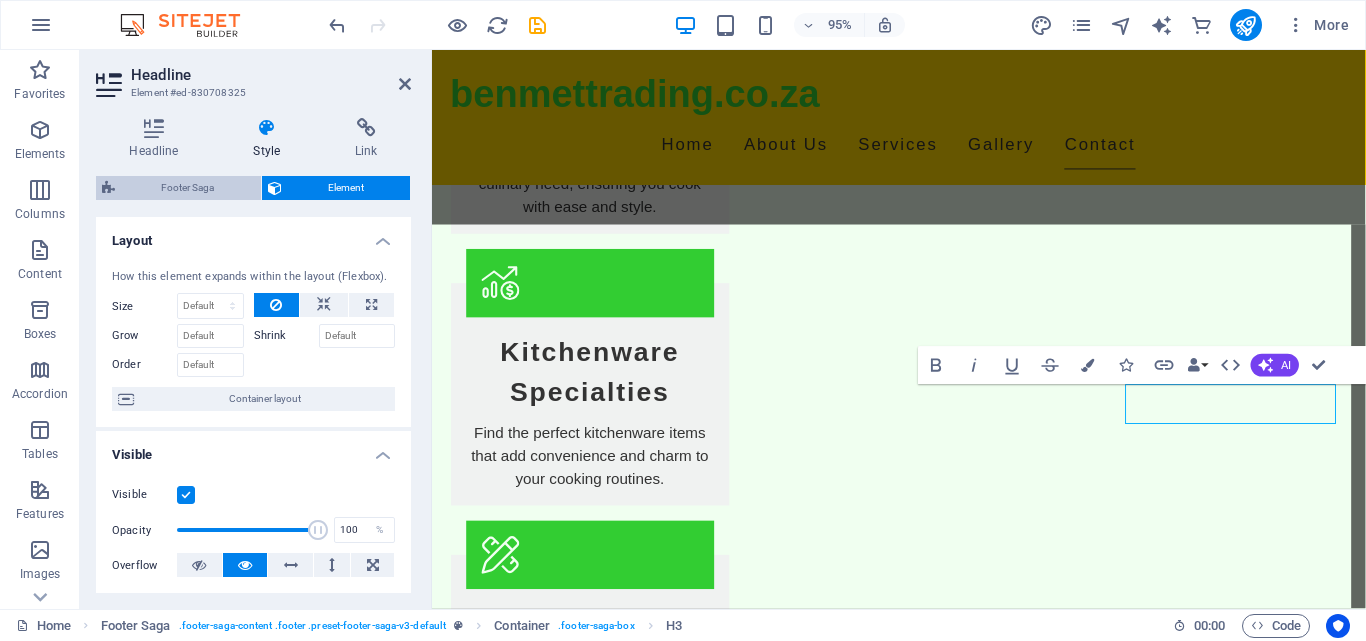 select on "footer" 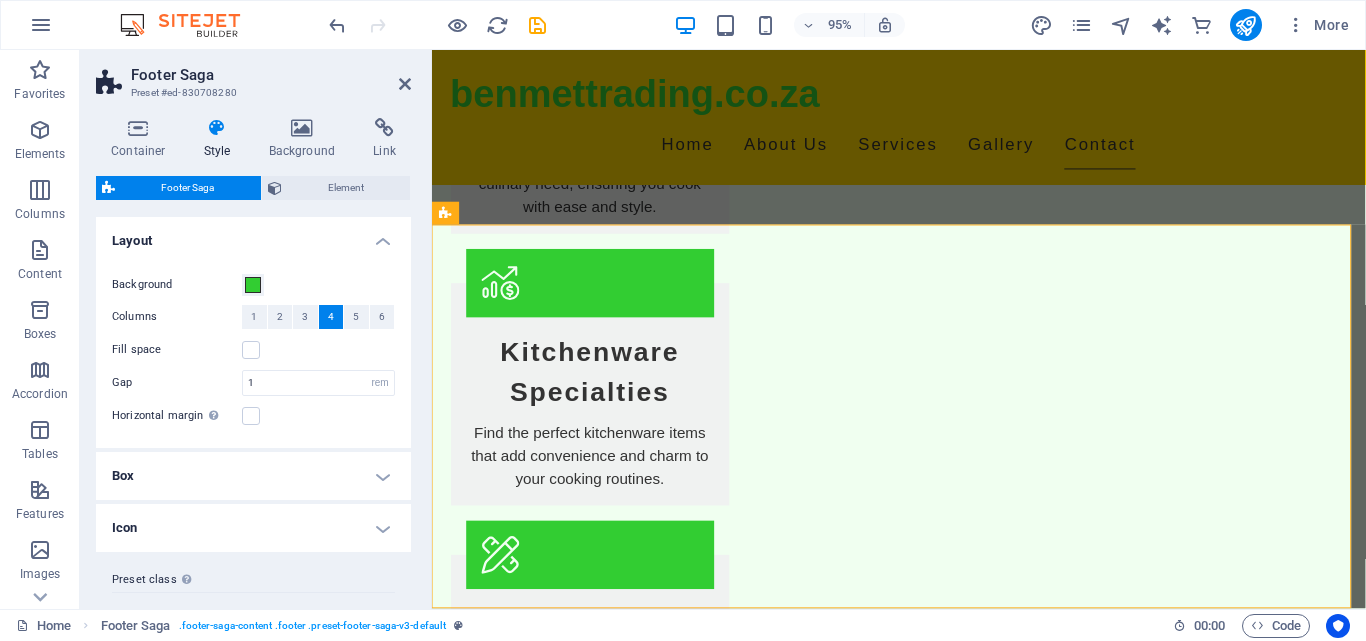 click on "Box" at bounding box center (253, 476) 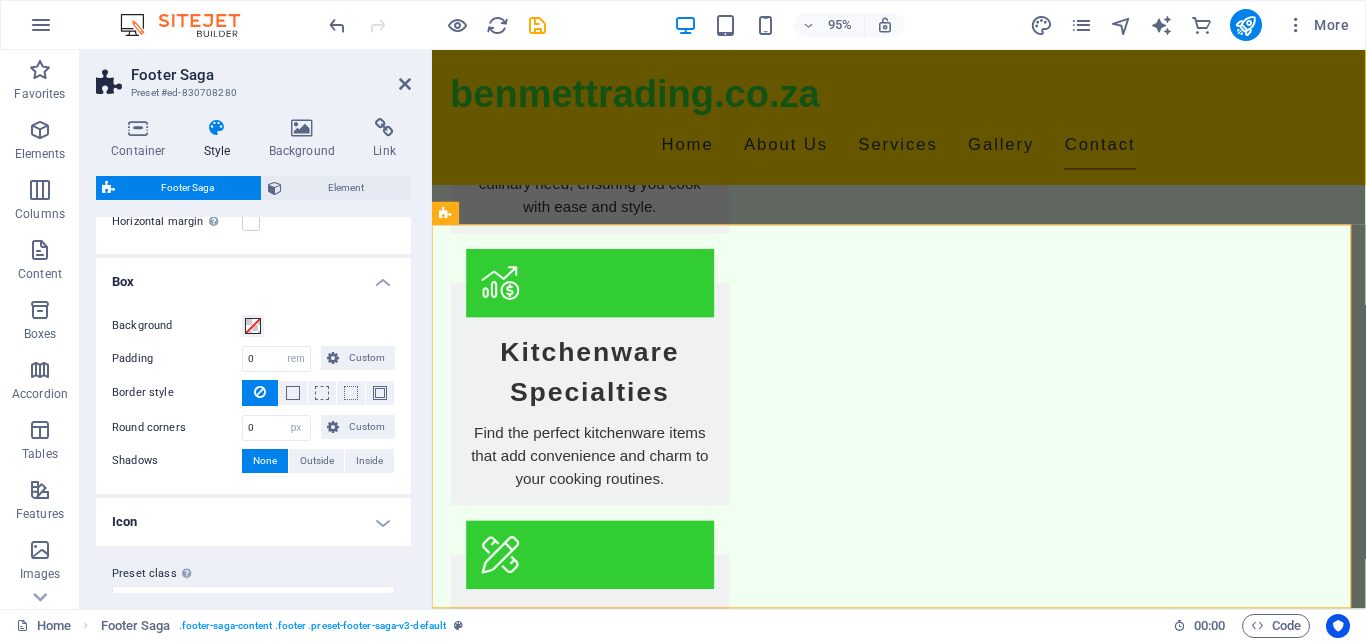 scroll, scrollTop: 227, scrollLeft: 0, axis: vertical 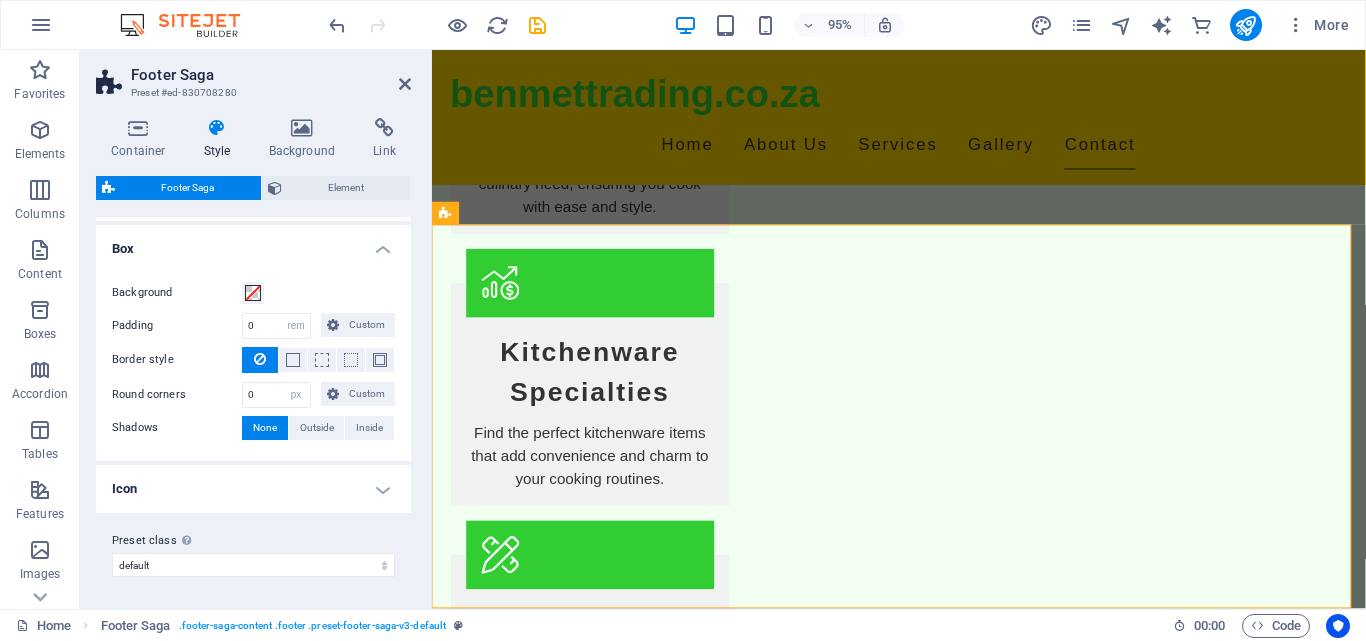 click on "Icon" at bounding box center [253, 489] 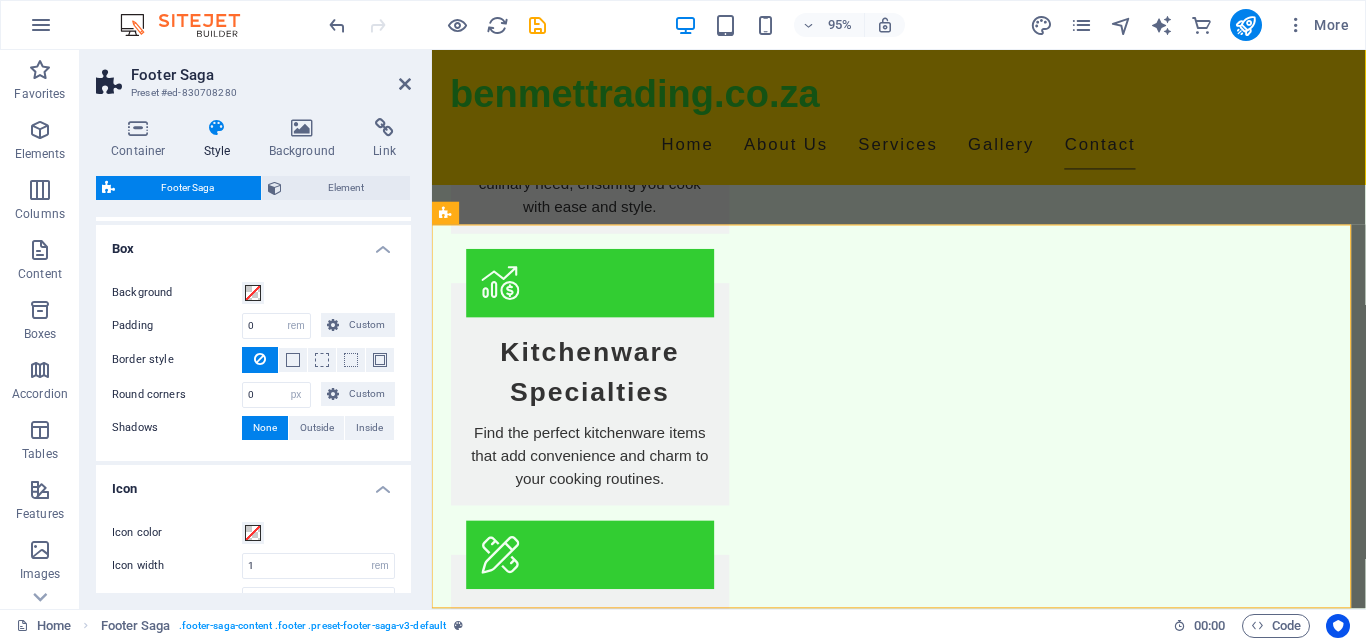 scroll, scrollTop: 347, scrollLeft: 0, axis: vertical 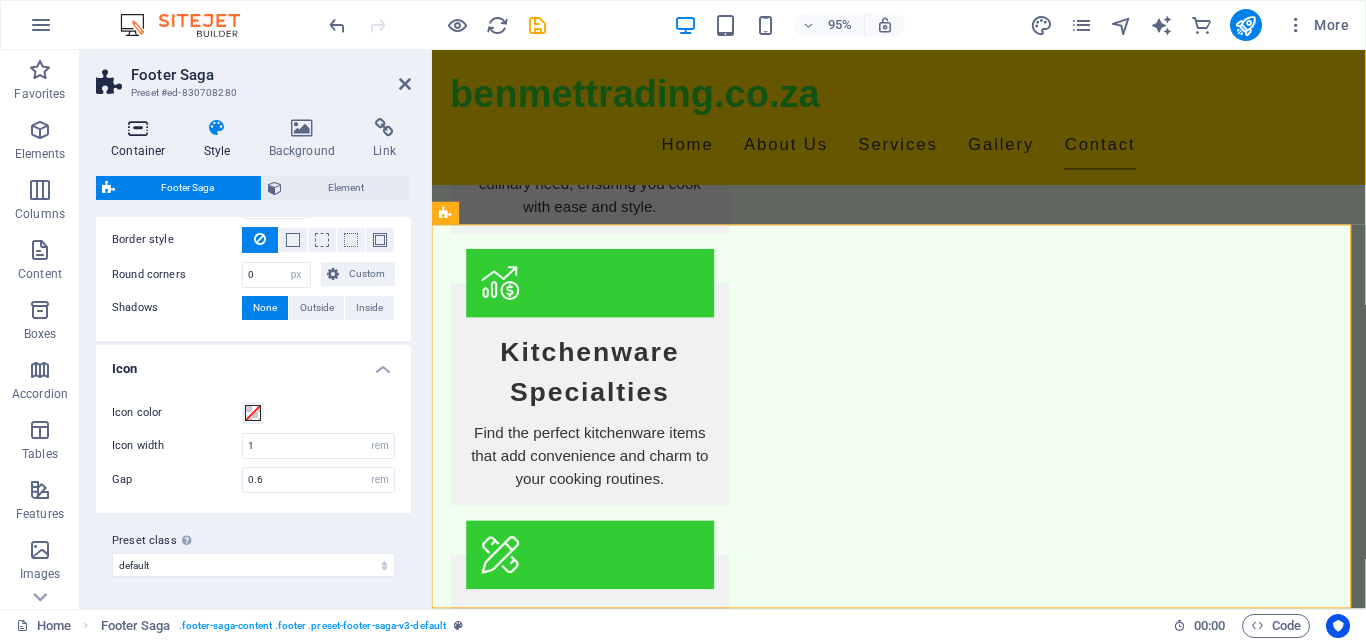 click on "Container" at bounding box center [142, 139] 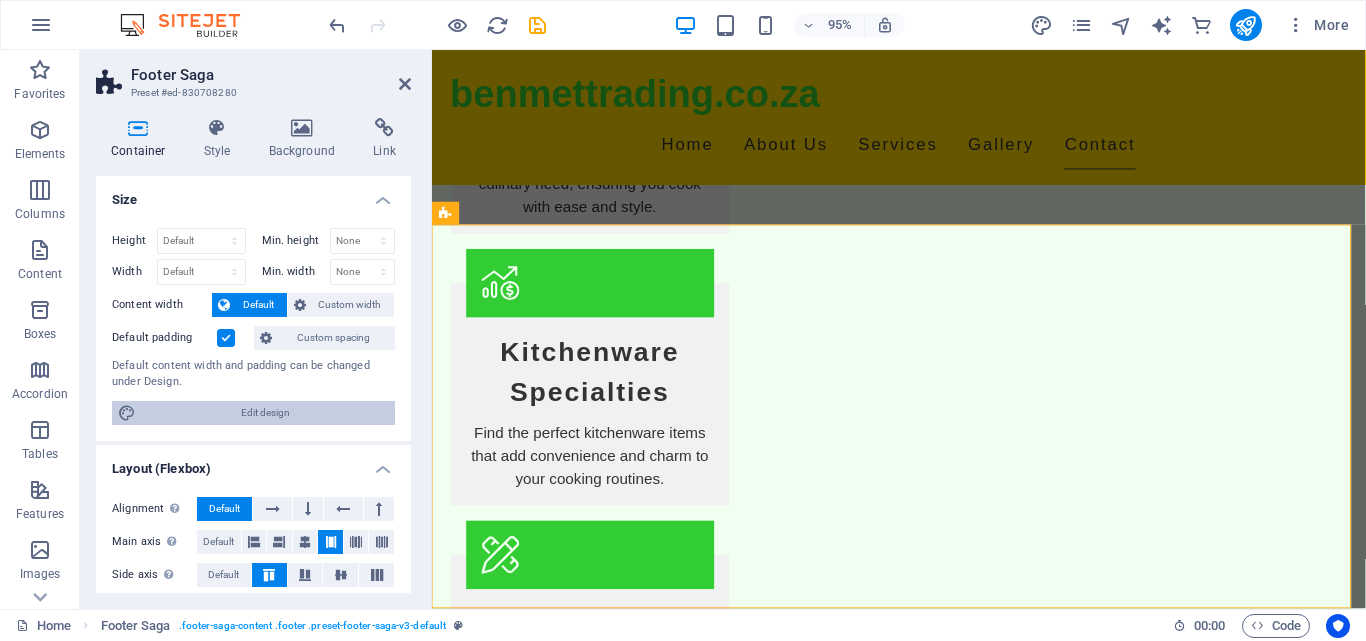 click on "Edit design" at bounding box center (265, 413) 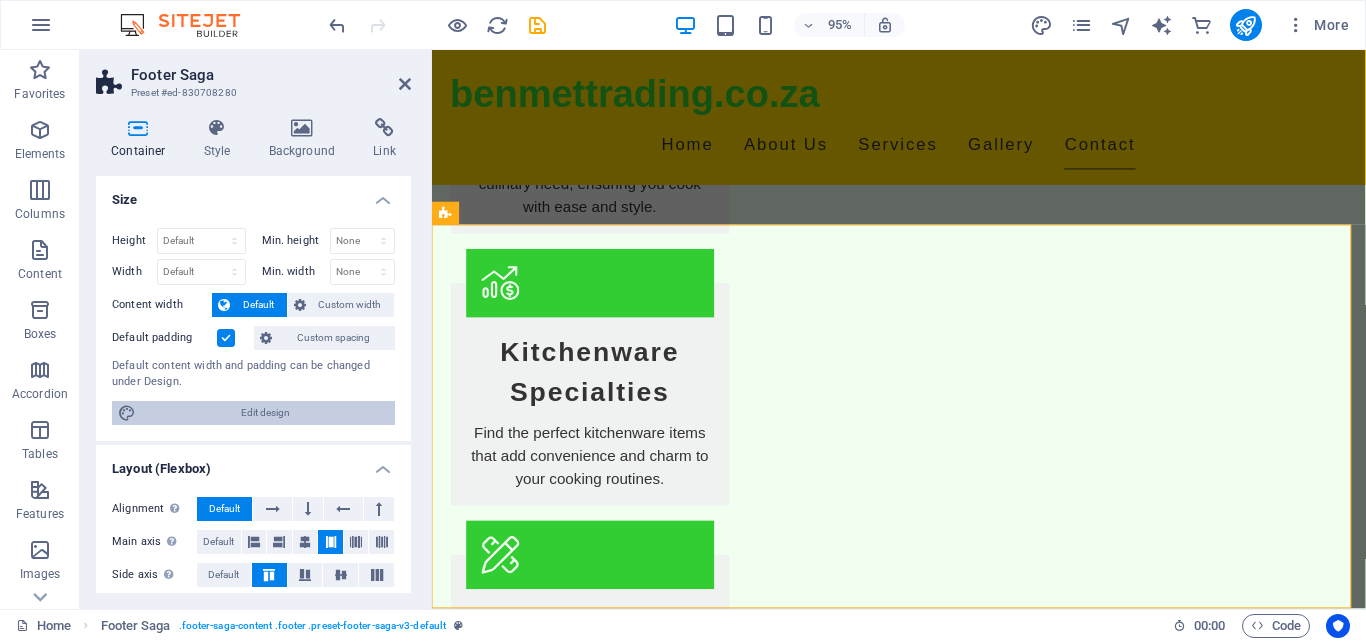 scroll, scrollTop: 2041, scrollLeft: 0, axis: vertical 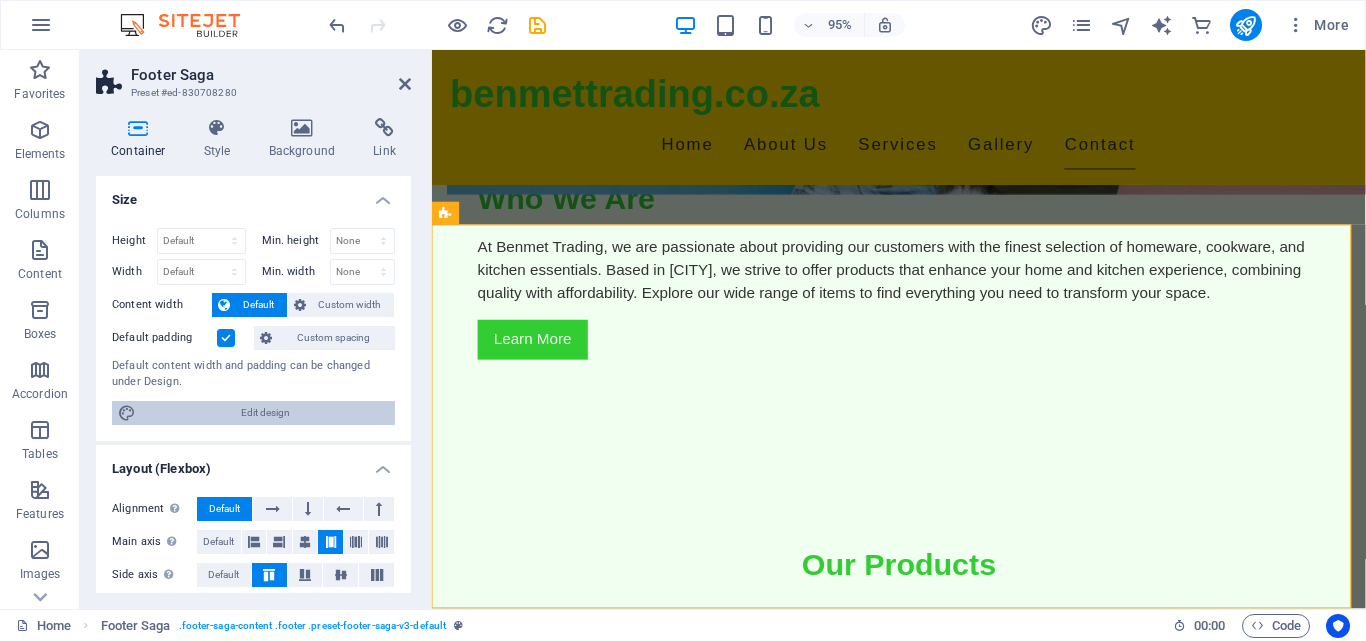 select on "px" 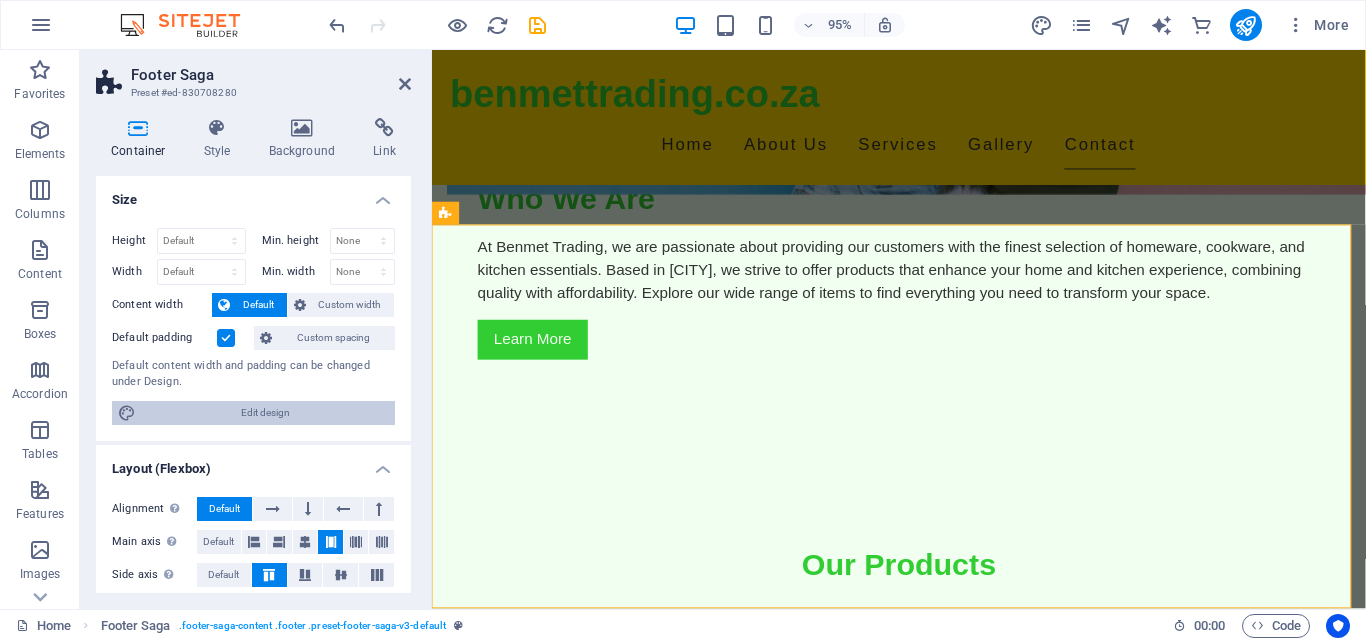 select on "400" 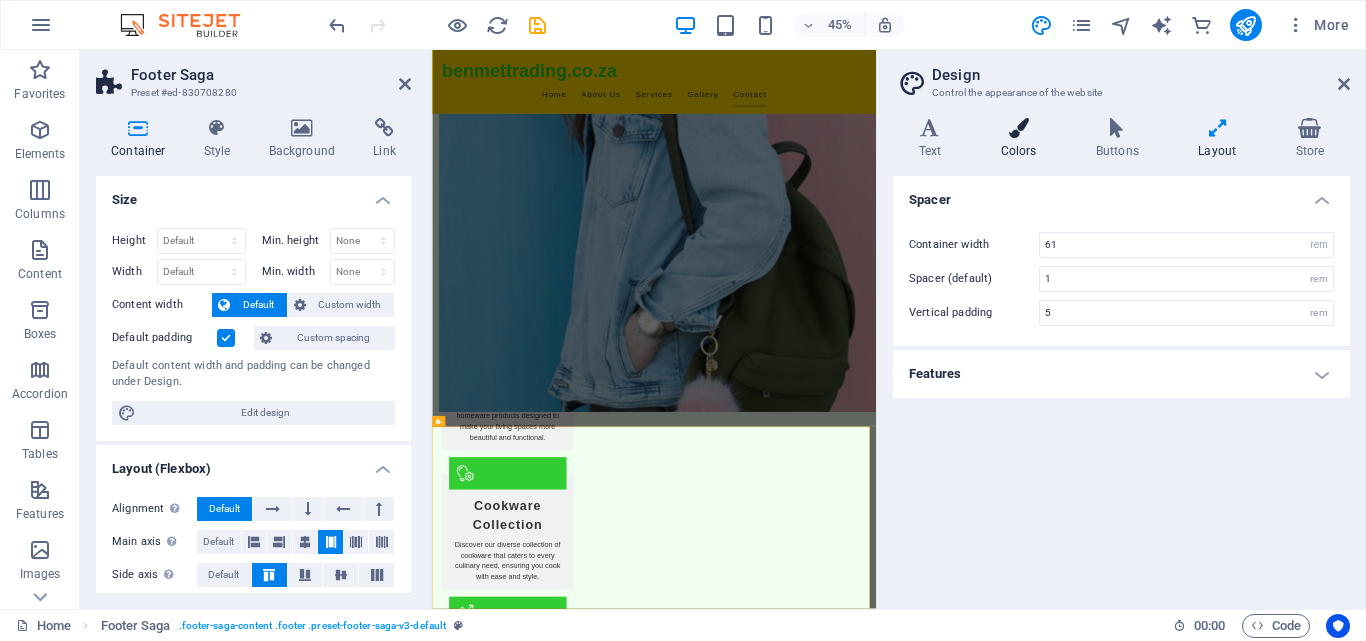 click on "Colors" at bounding box center (1022, 139) 